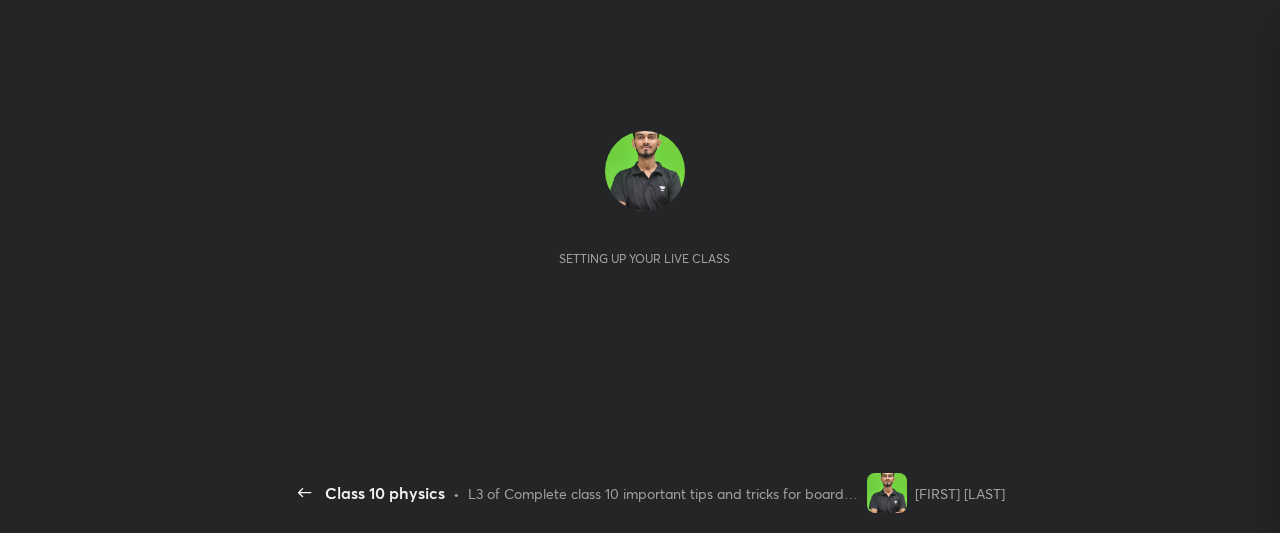 scroll, scrollTop: 0, scrollLeft: 0, axis: both 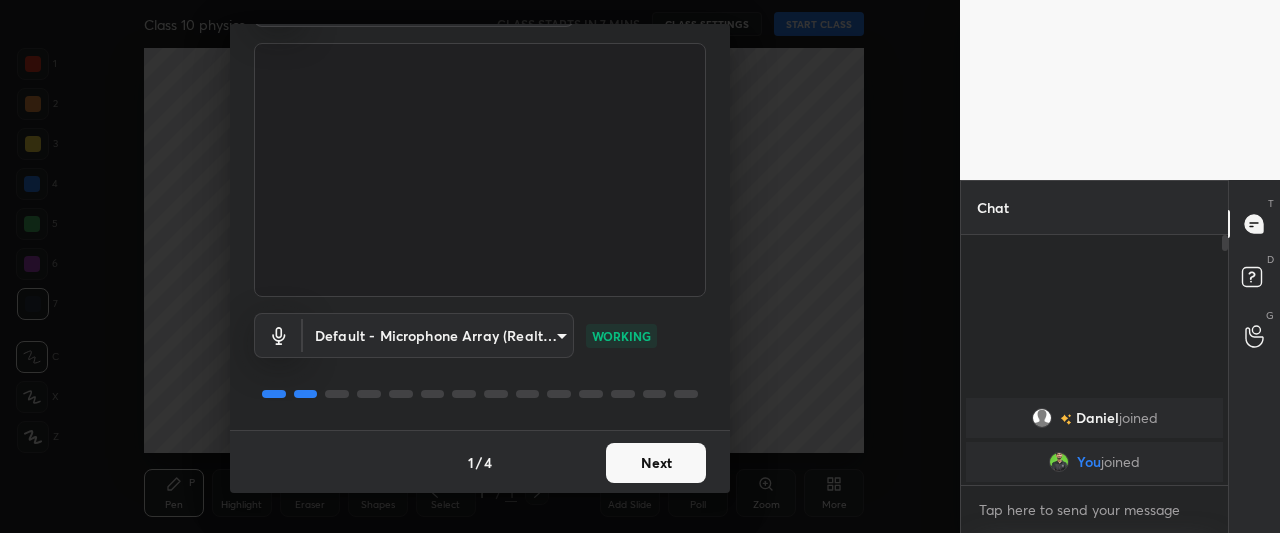 click on "Next" at bounding box center (656, 463) 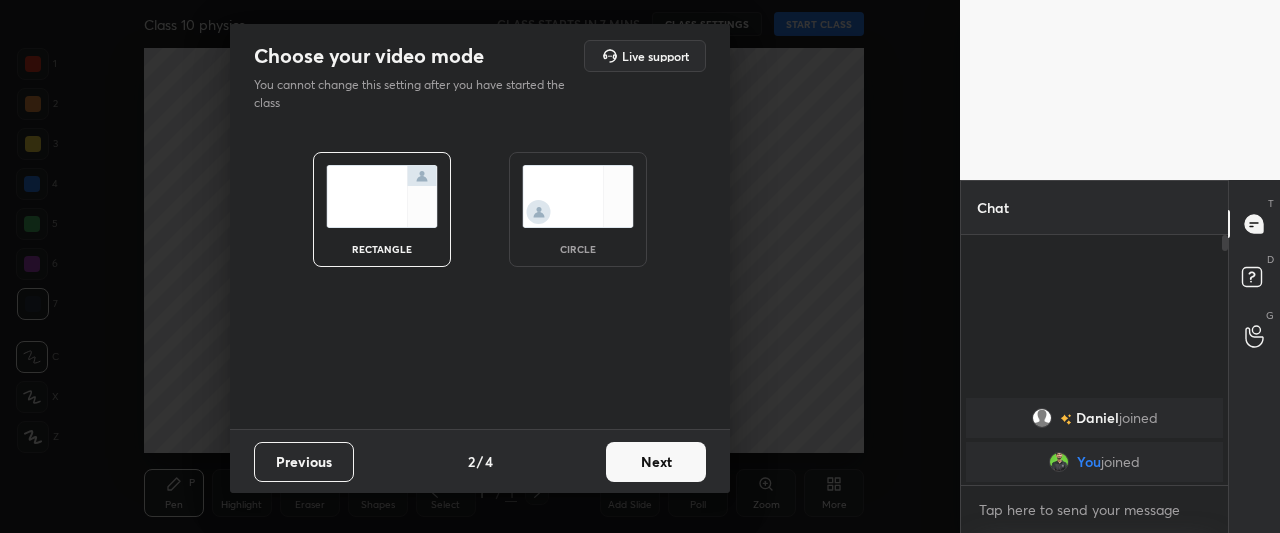 scroll, scrollTop: 0, scrollLeft: 0, axis: both 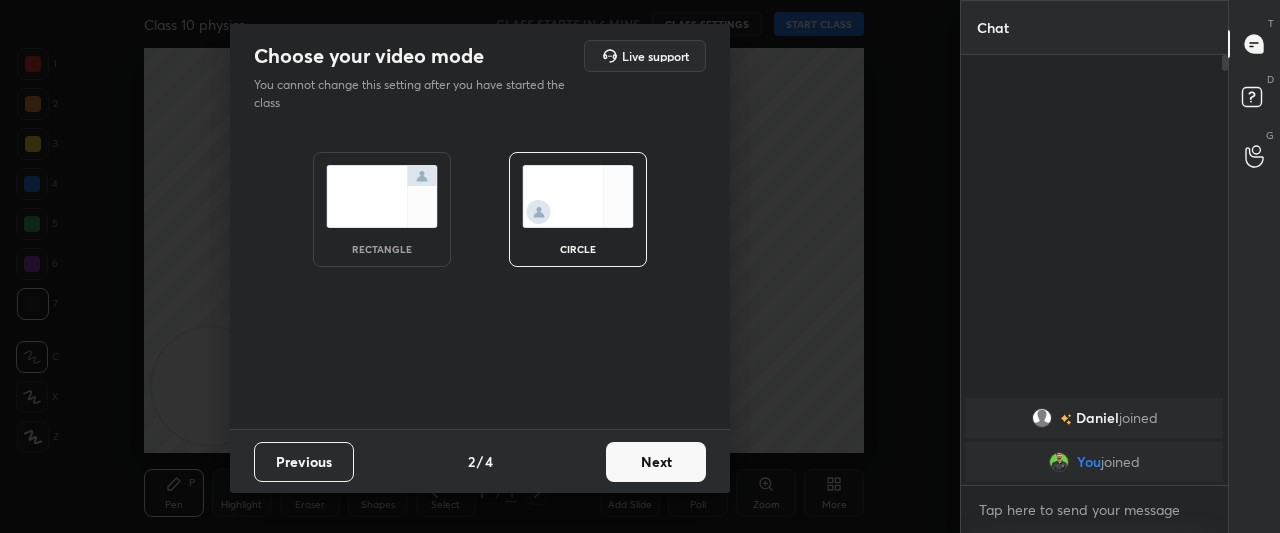 click on "Next" at bounding box center (656, 462) 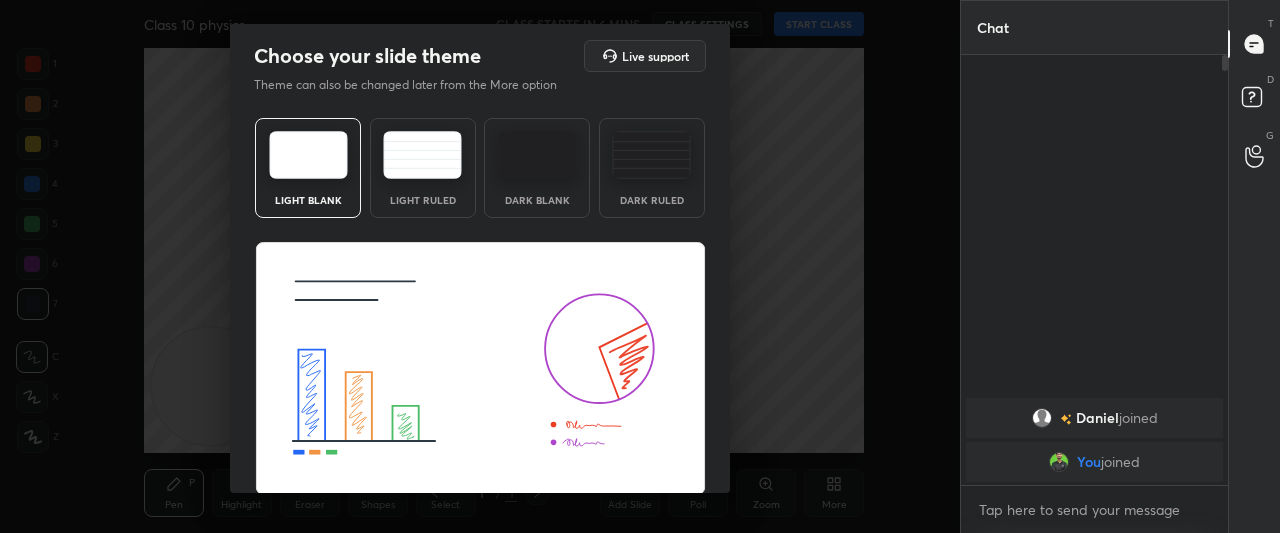 scroll, scrollTop: 66, scrollLeft: 0, axis: vertical 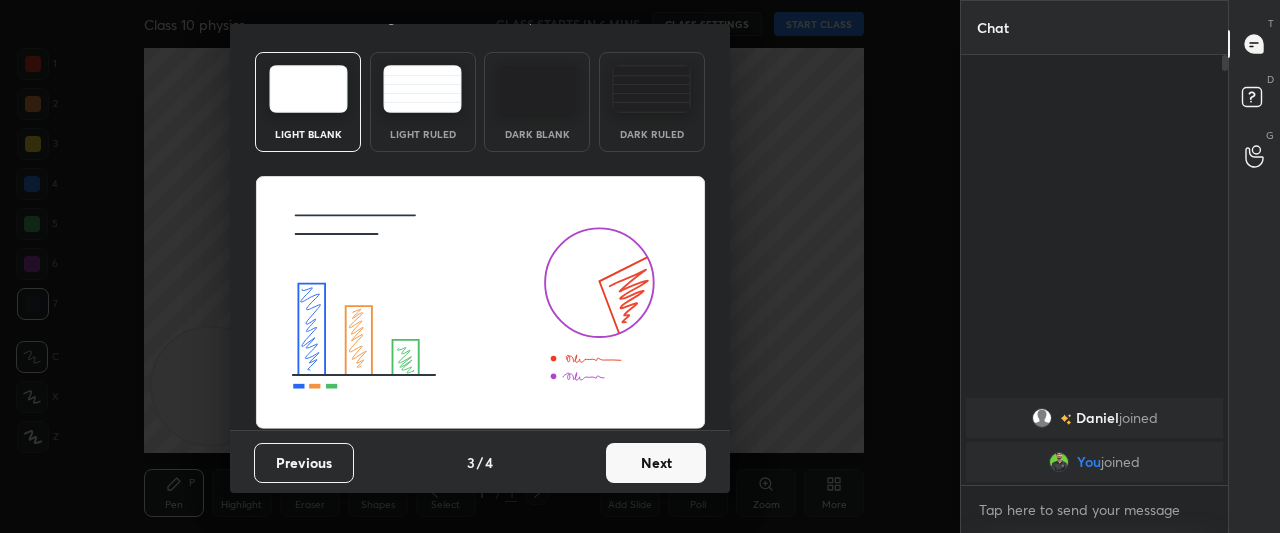 click on "Next" at bounding box center [656, 463] 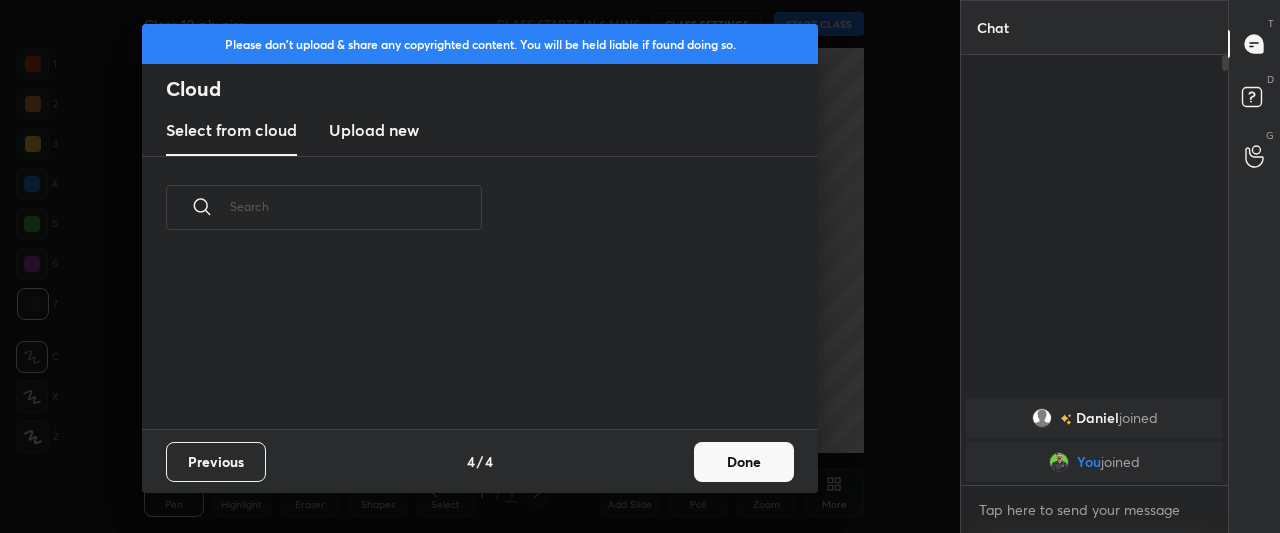 scroll, scrollTop: 0, scrollLeft: 0, axis: both 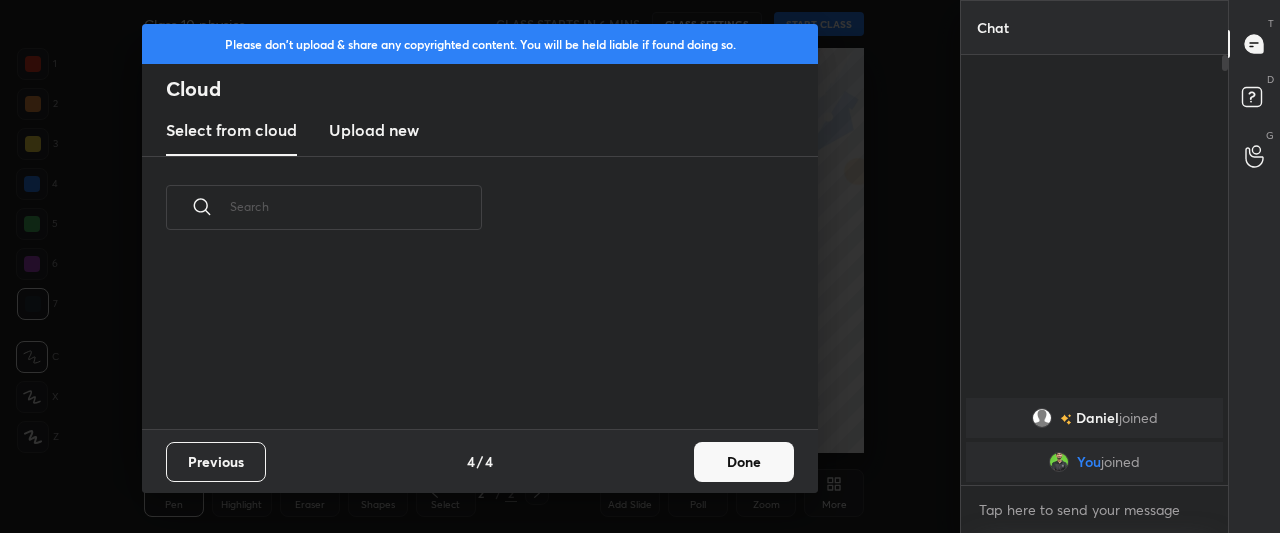 click on "Upload new" at bounding box center (374, 130) 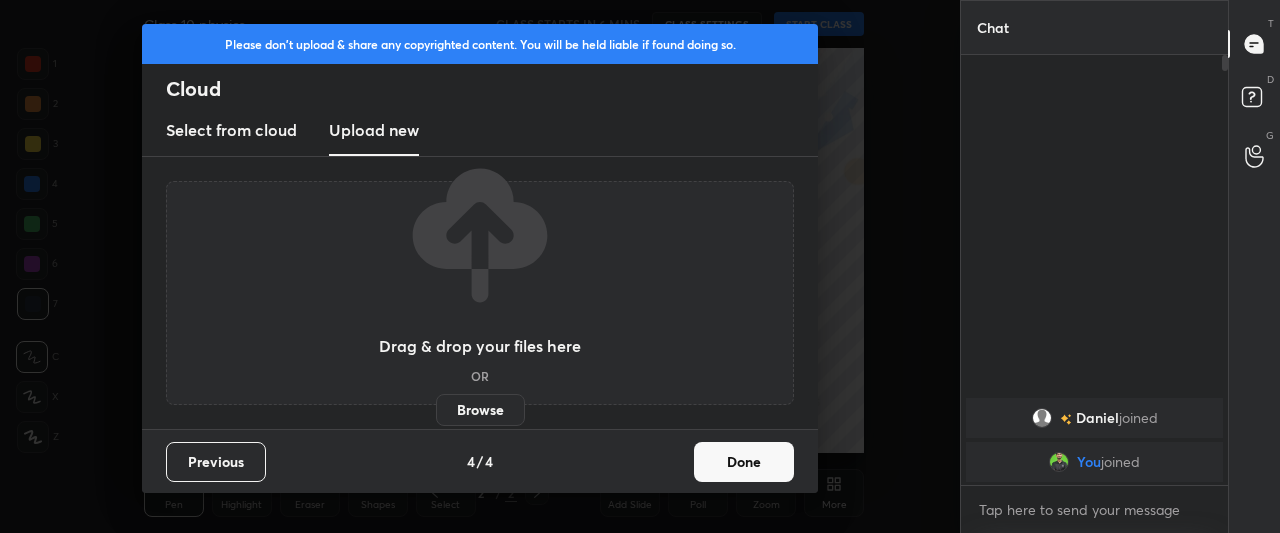 click on "Browse" at bounding box center [480, 410] 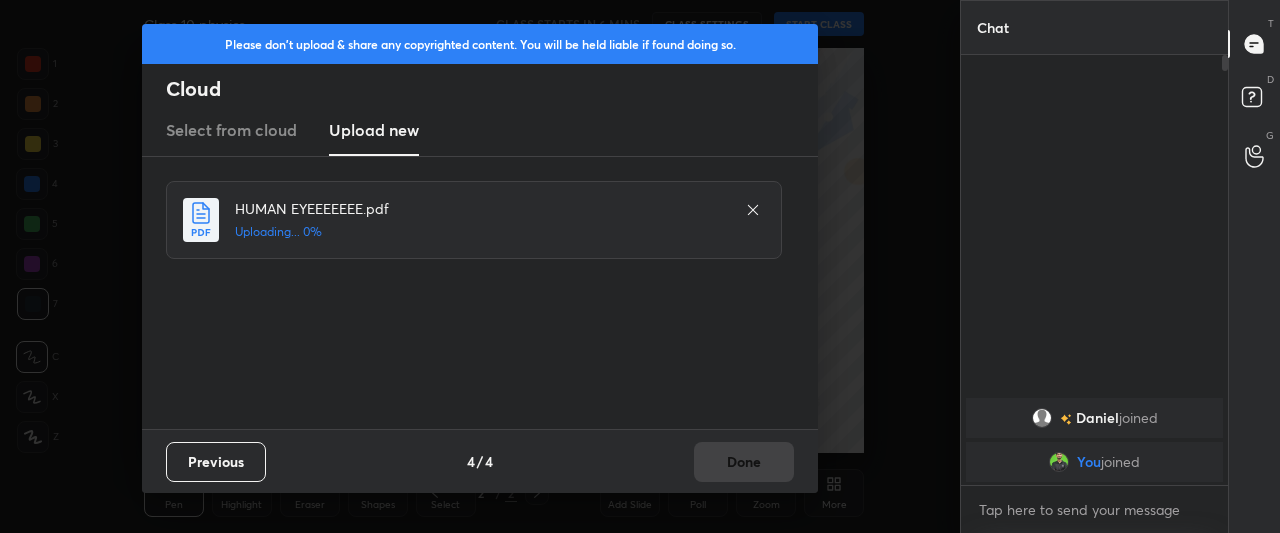 click on "HUMAN EYEEEEEEE.pdf Uploading... 0%" at bounding box center (480, 293) 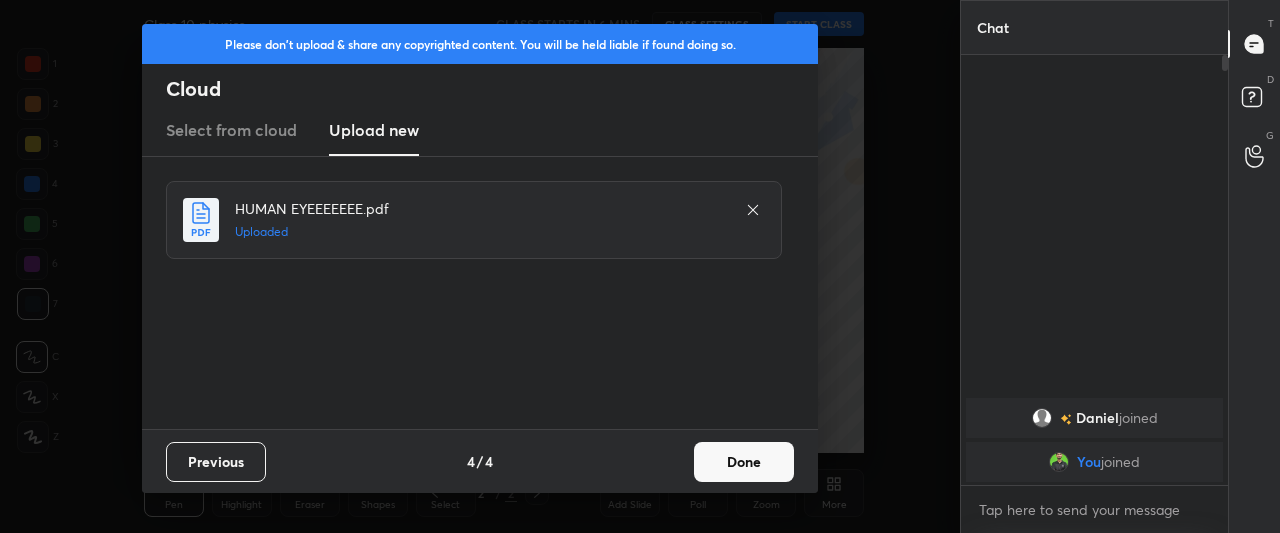 click on "Done" at bounding box center (744, 462) 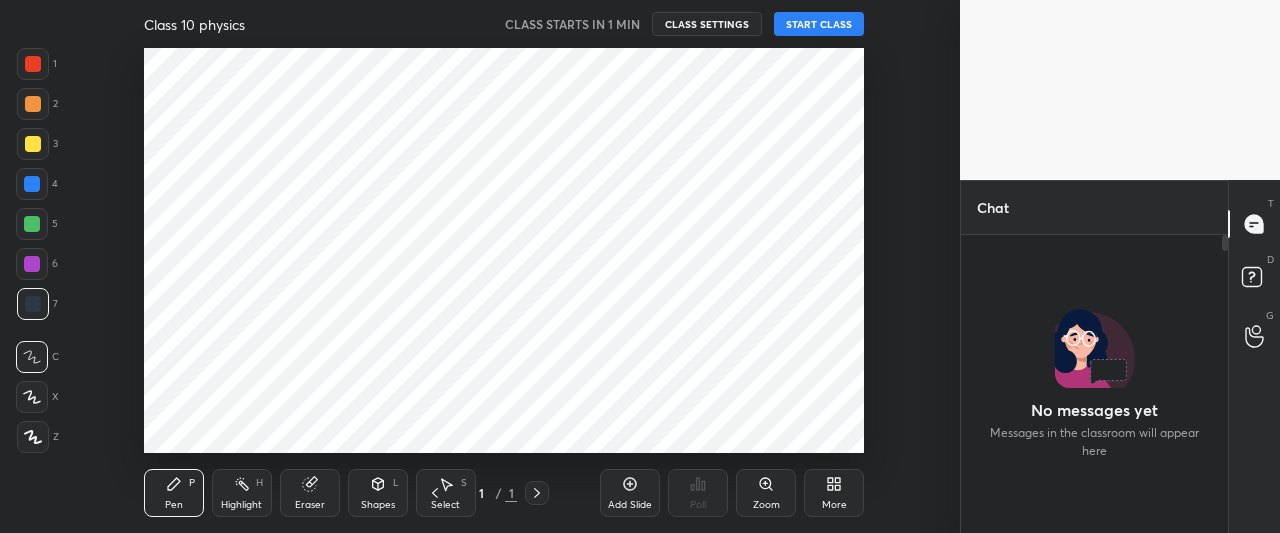 scroll, scrollTop: 0, scrollLeft: 0, axis: both 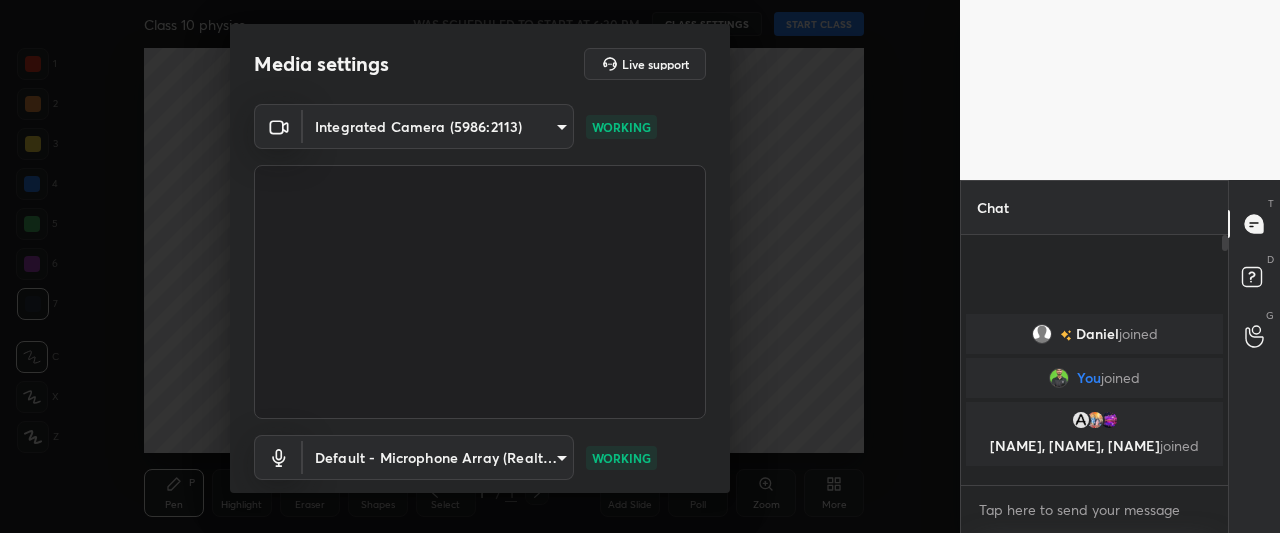 drag, startPoint x: 723, startPoint y: 383, endPoint x: 711, endPoint y: 547, distance: 164.43843 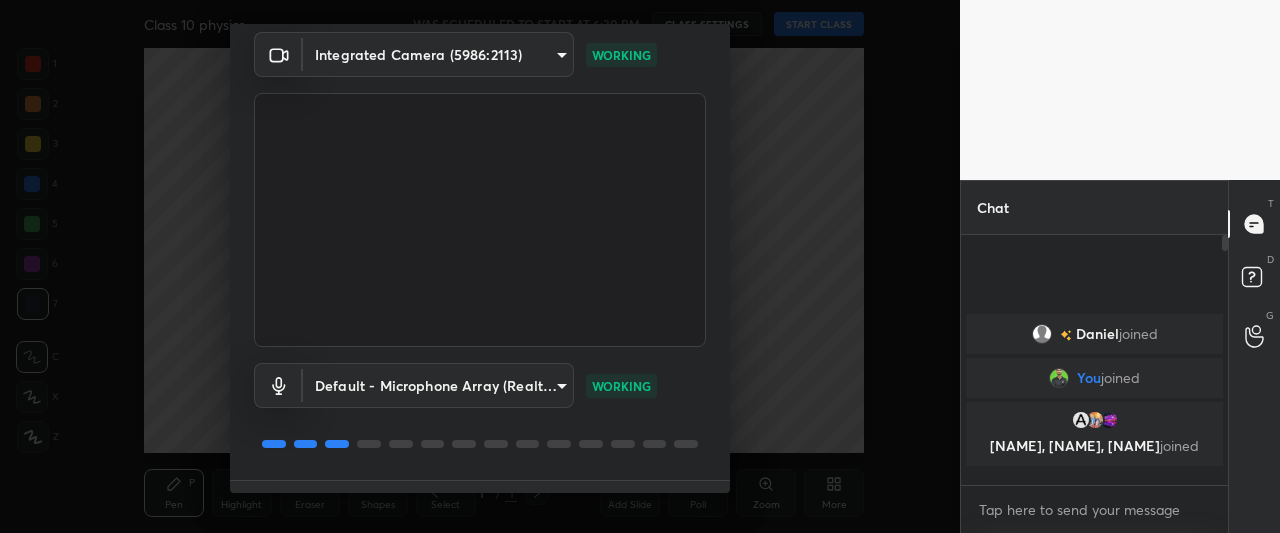 scroll, scrollTop: 122, scrollLeft: 0, axis: vertical 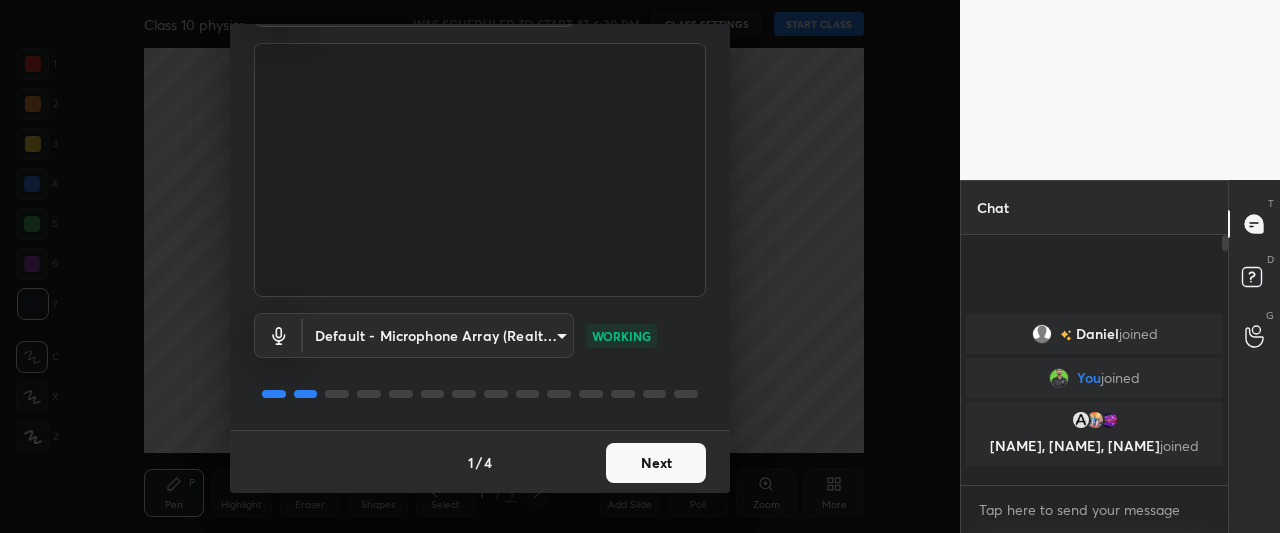 click on "Next" at bounding box center (656, 463) 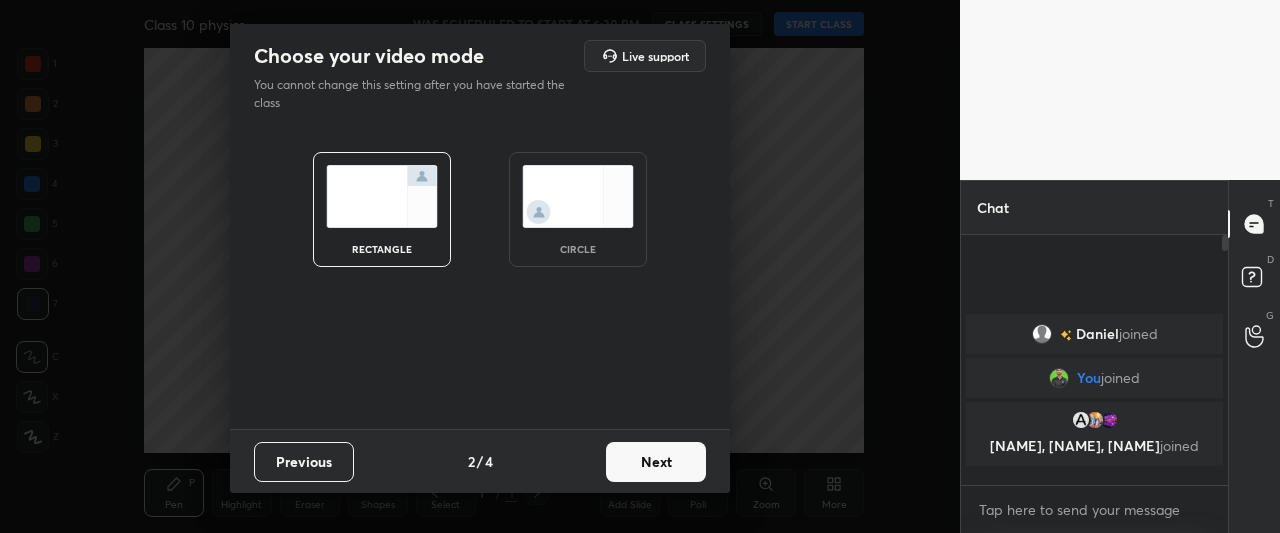 scroll, scrollTop: 0, scrollLeft: 0, axis: both 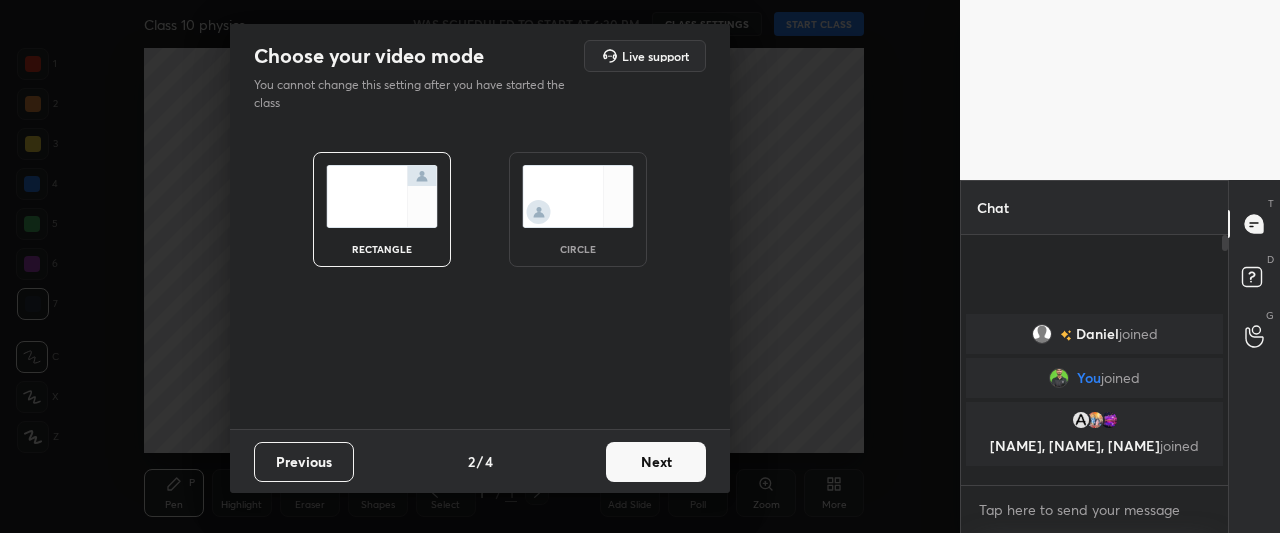 click on "circle" at bounding box center [578, 209] 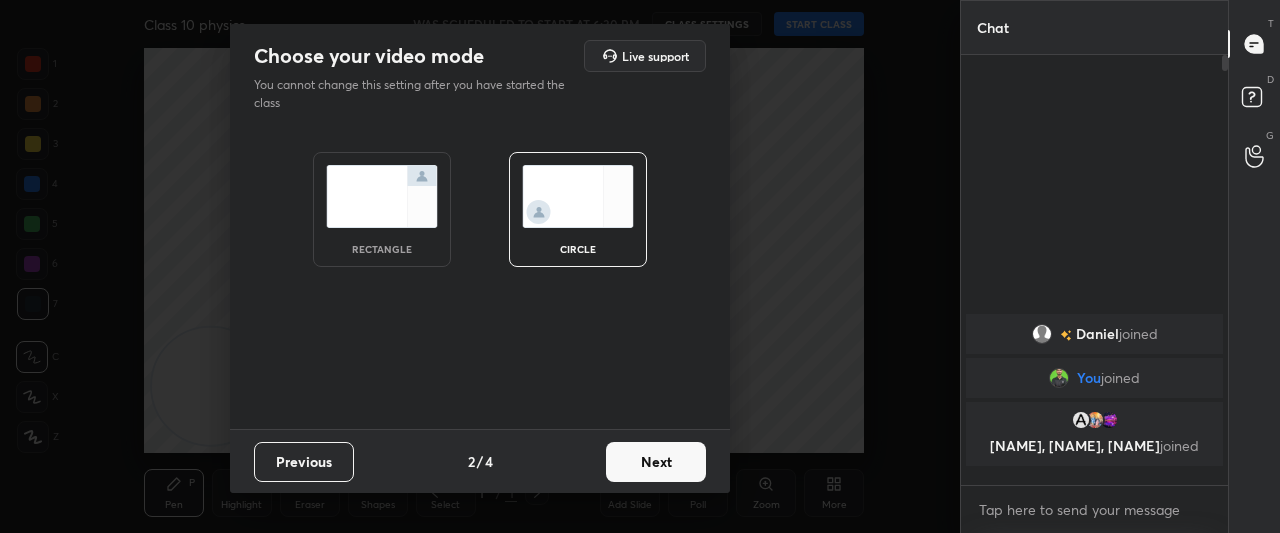 click on "Next" at bounding box center (656, 462) 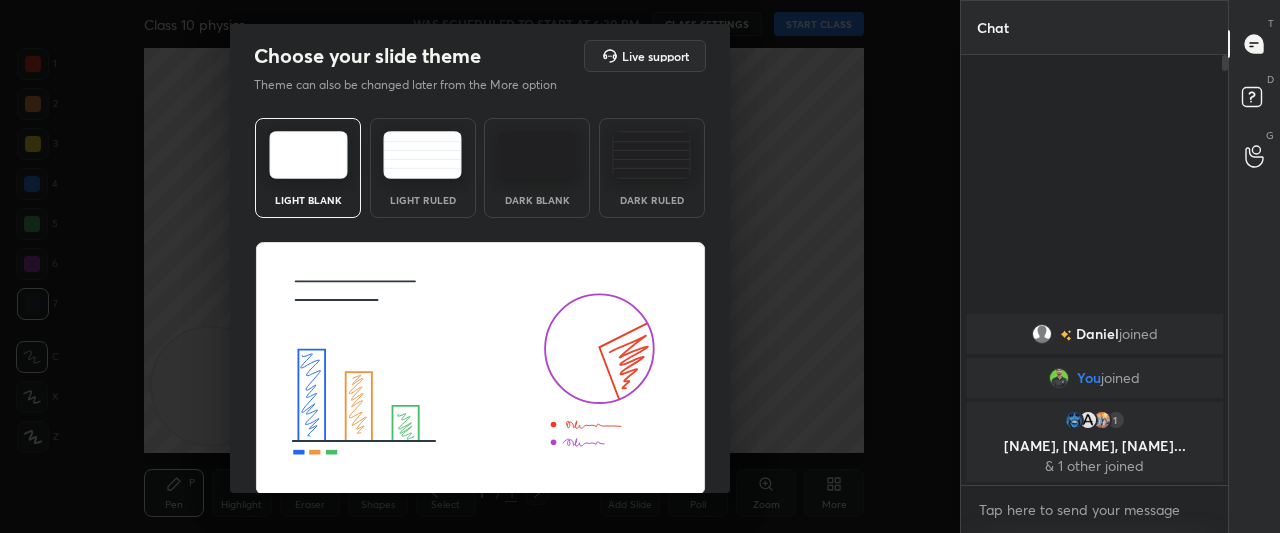 scroll, scrollTop: 66, scrollLeft: 0, axis: vertical 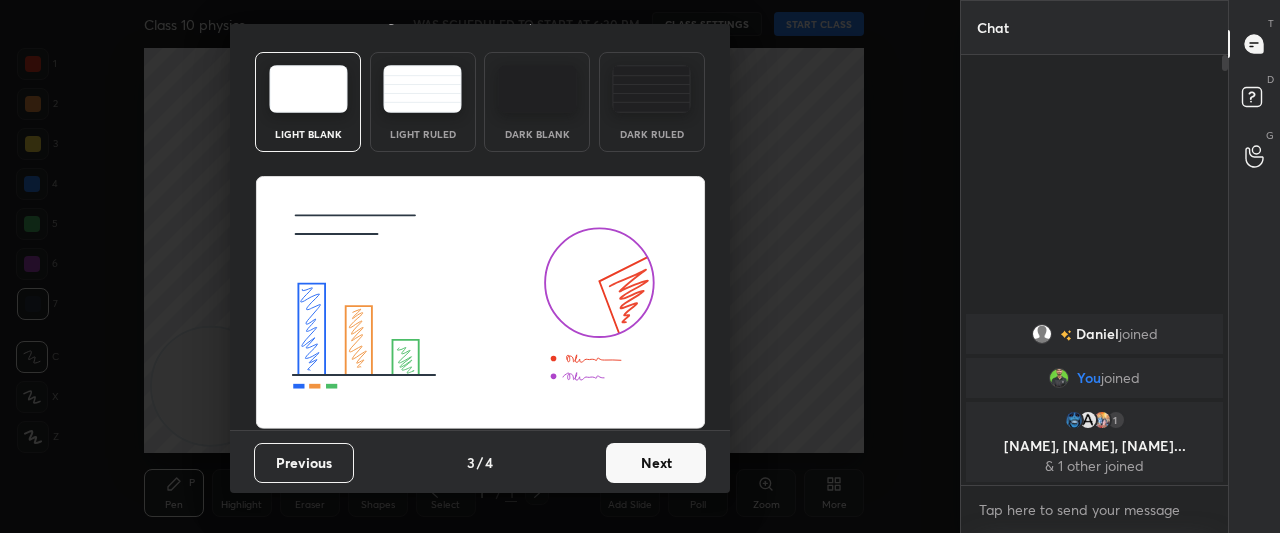 click on "Next" at bounding box center [656, 463] 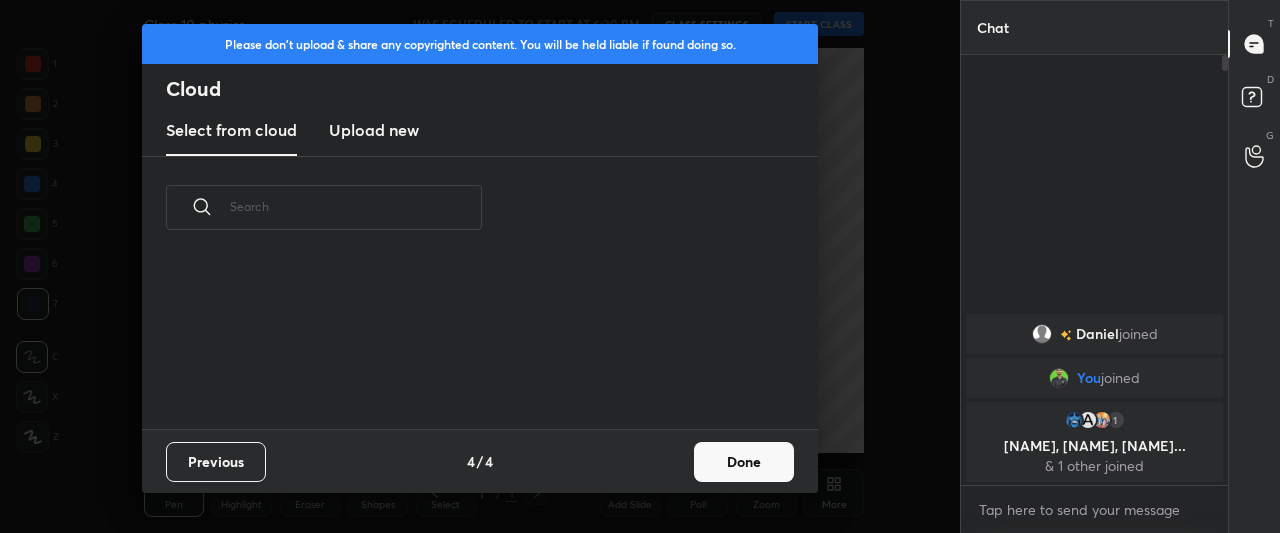 scroll, scrollTop: 6, scrollLeft: 11, axis: both 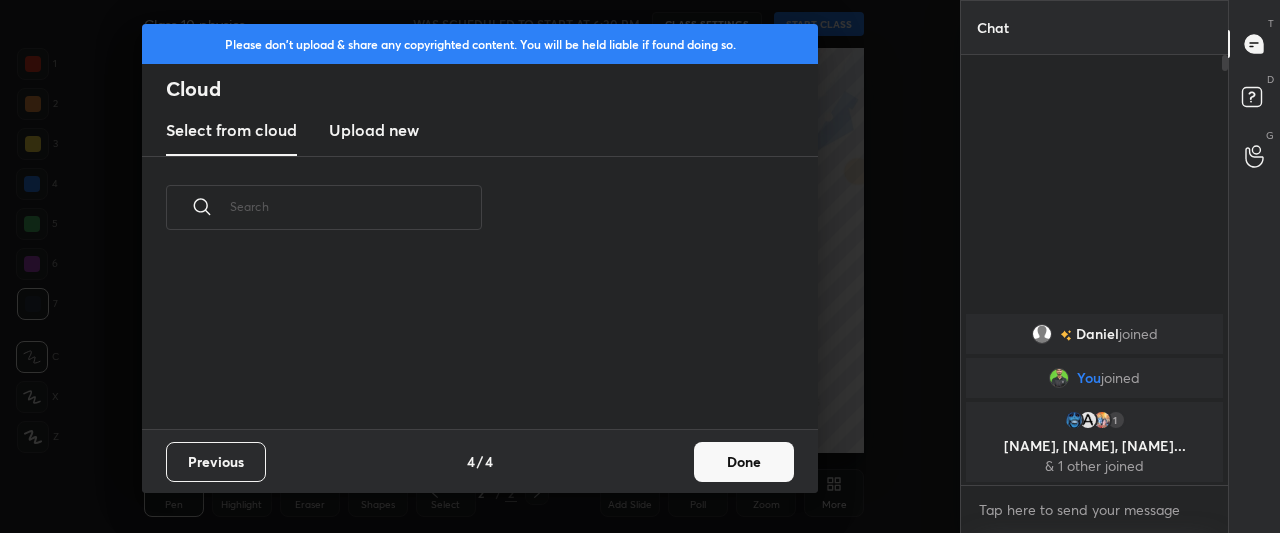 click on "Upload new" at bounding box center (374, 130) 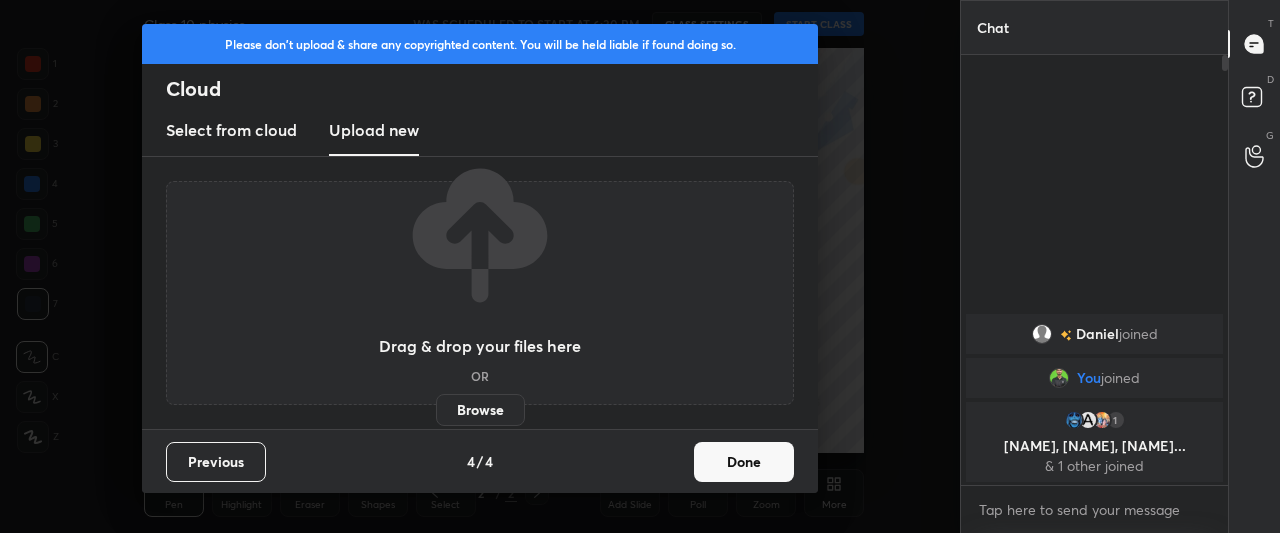 click on "Browse" at bounding box center (480, 410) 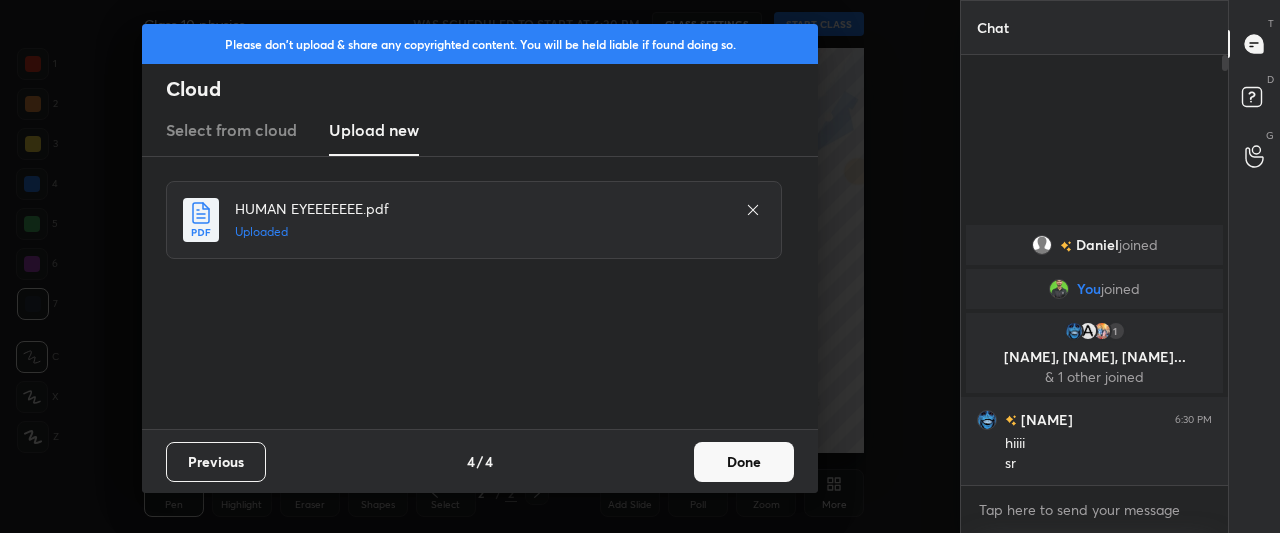 click on "Done" at bounding box center [744, 462] 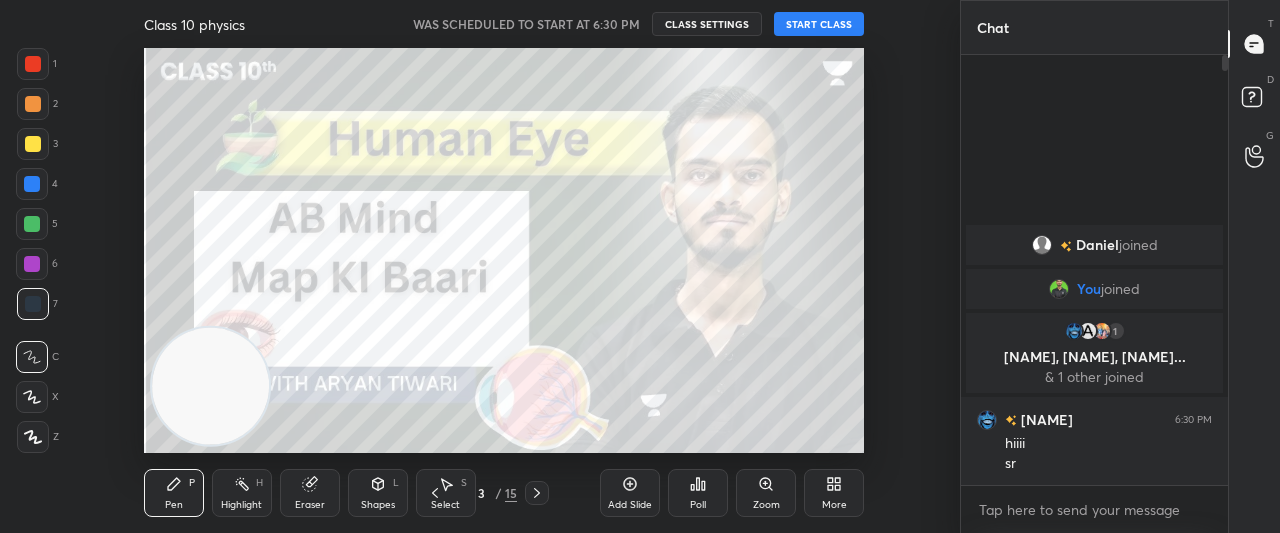 click on "START CLASS" at bounding box center (819, 24) 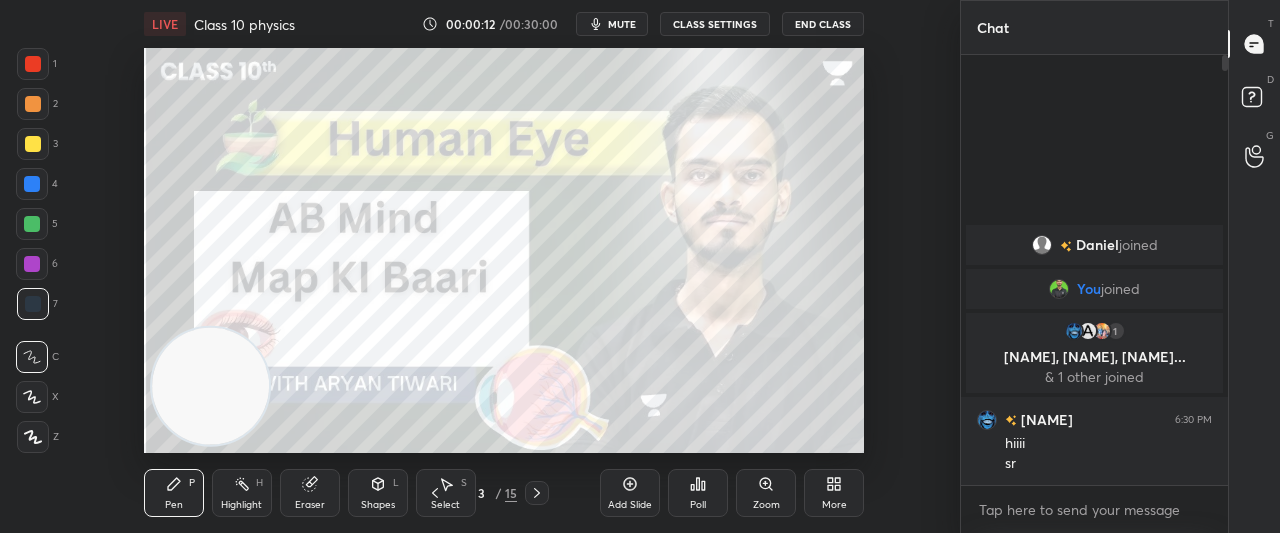 drag, startPoint x: 1228, startPoint y: 62, endPoint x: 1222, endPoint y: 321, distance: 259.0695 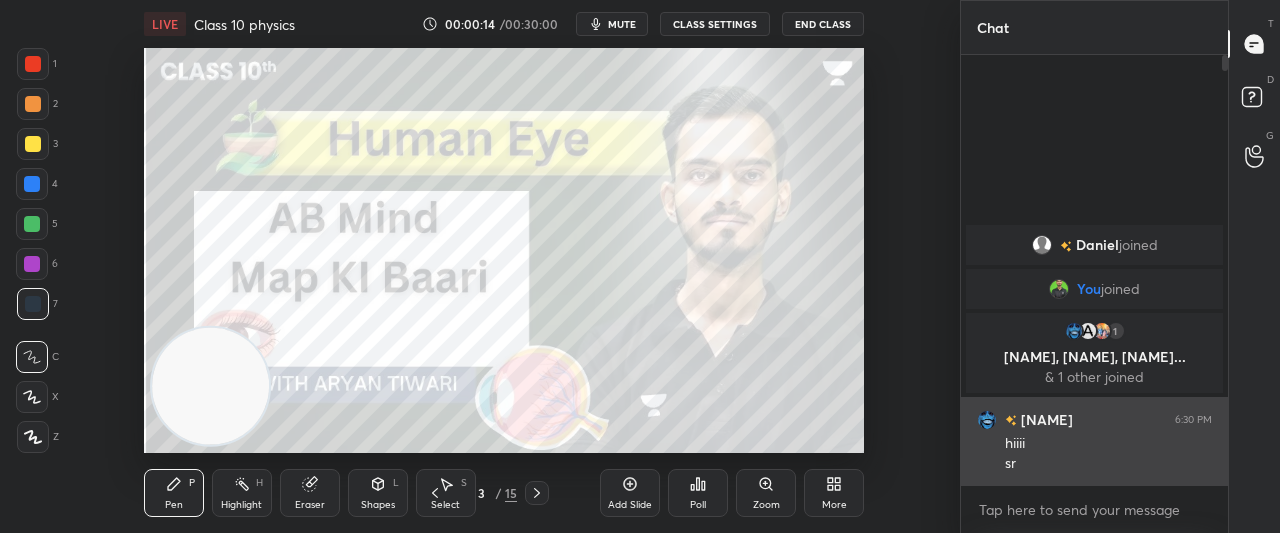 click on "sr" at bounding box center [1108, 464] 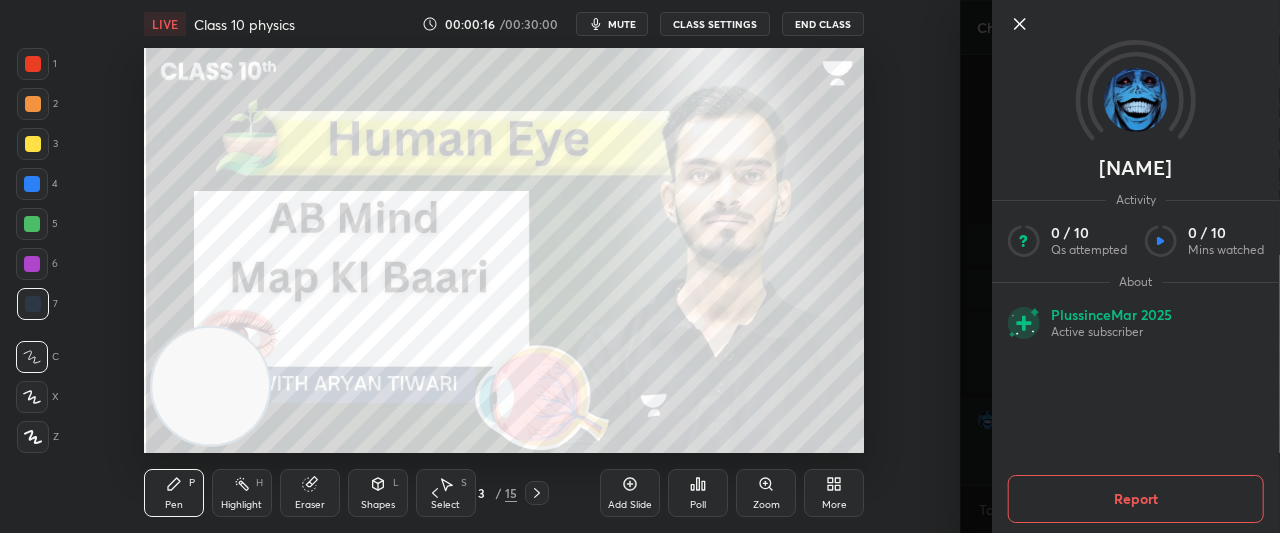 click 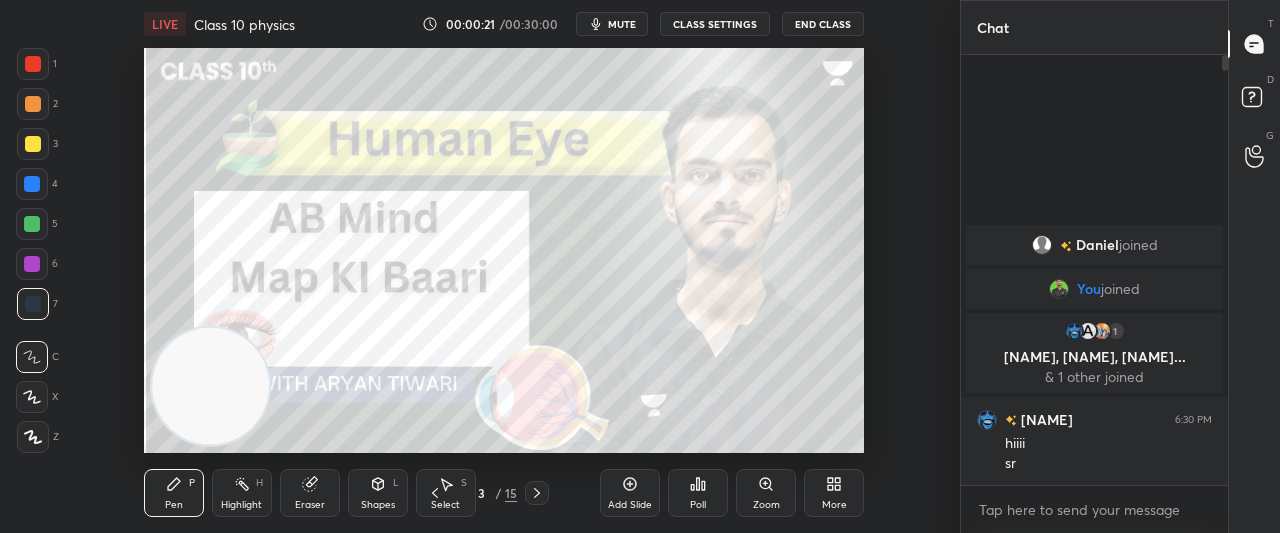 click on "[PERSON]  joined You  joined 1 [PERSON], [PERSON], [PERSON] &  1 other  joined [PERSON] 6:30 PM hiiii sr" at bounding box center [1094, 270] 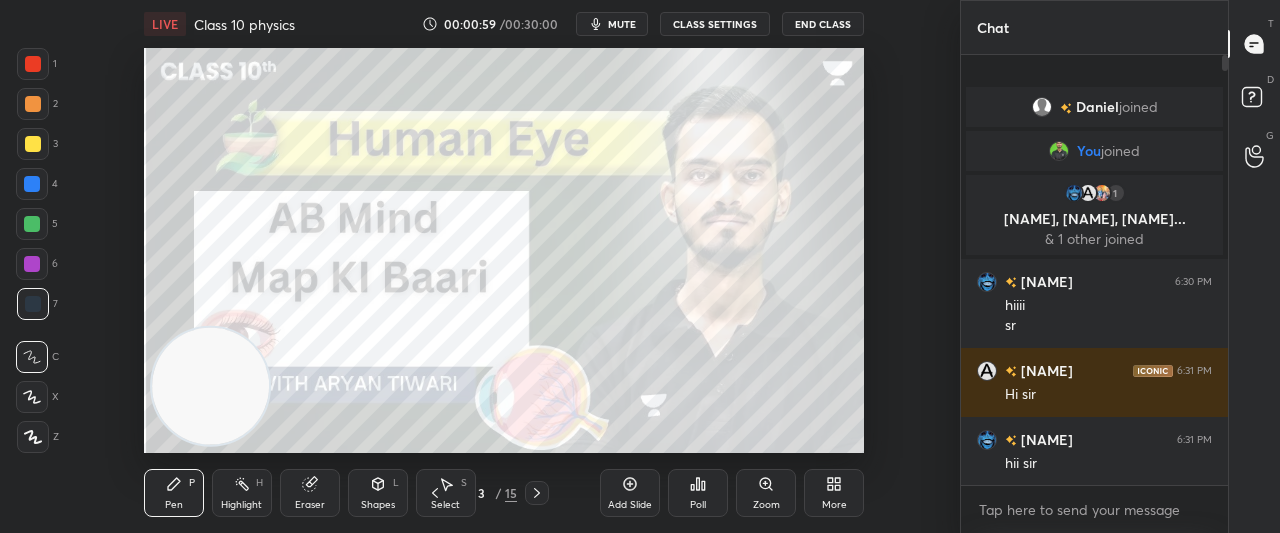 scroll, scrollTop: 383, scrollLeft: 261, axis: both 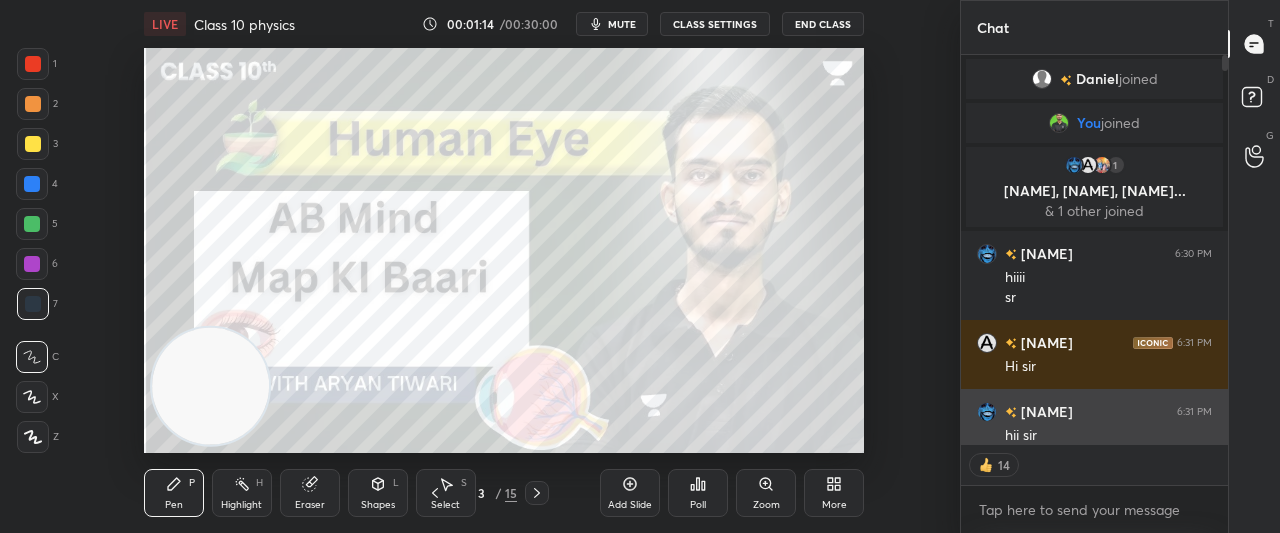 drag, startPoint x: 1227, startPoint y: 63, endPoint x: 1202, endPoint y: 397, distance: 334.93433 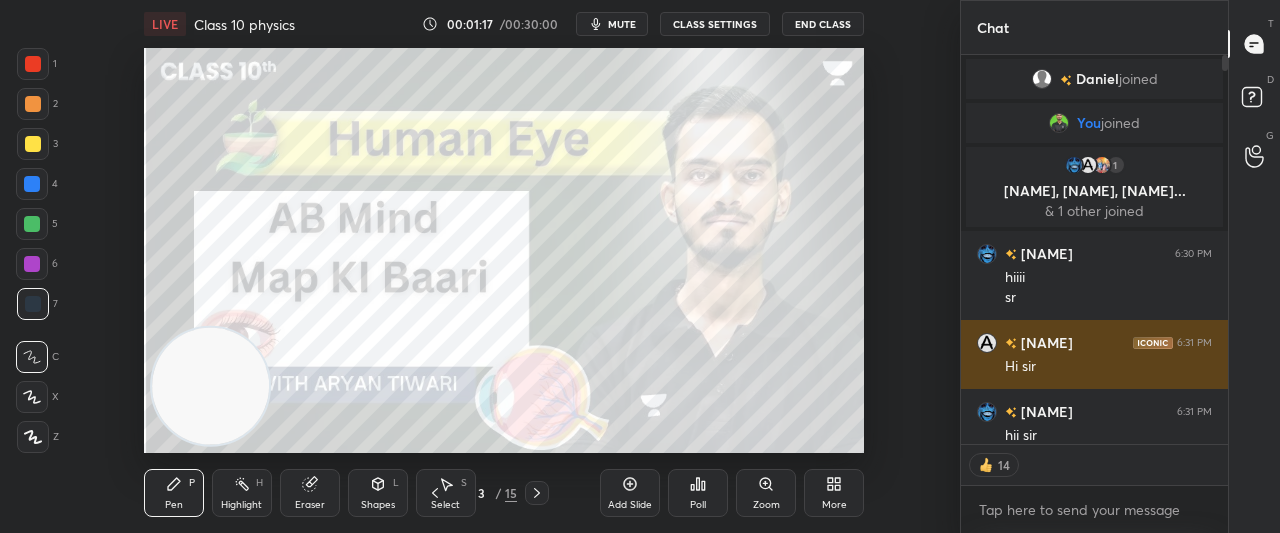drag, startPoint x: 1225, startPoint y: 58, endPoint x: 1159, endPoint y: 339, distance: 288.64685 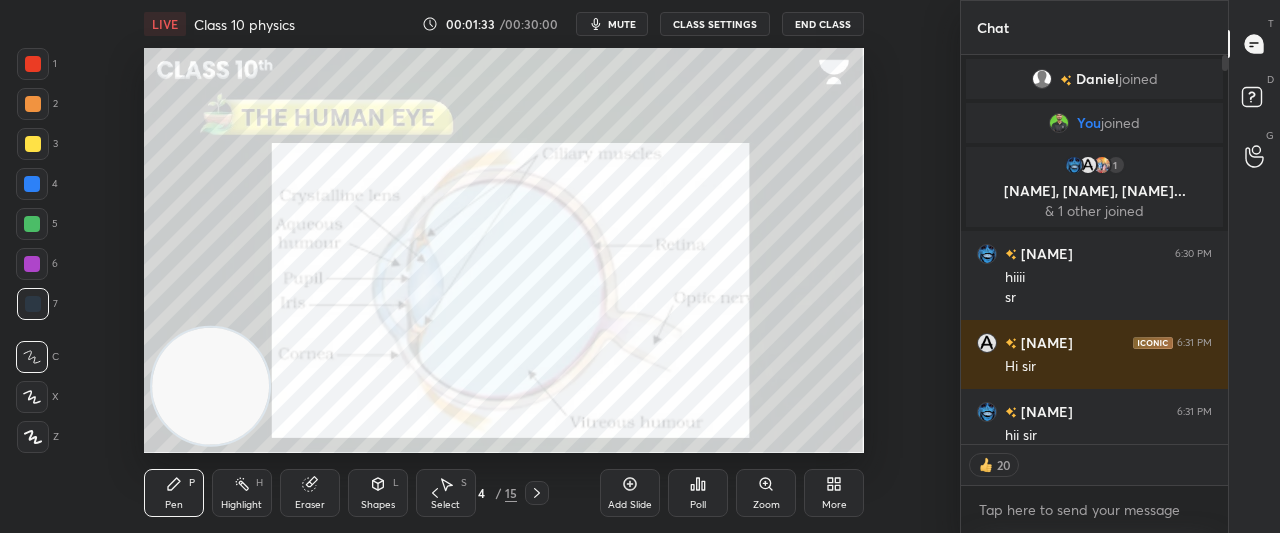 scroll, scrollTop: 0, scrollLeft: 0, axis: both 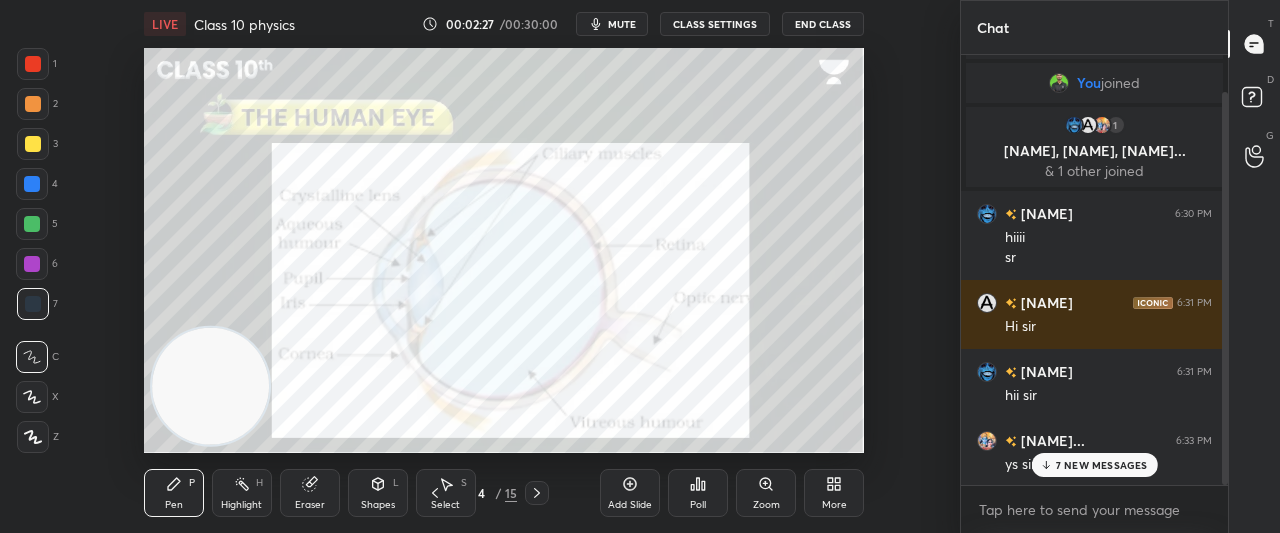 drag, startPoint x: 1226, startPoint y: 306, endPoint x: 1226, endPoint y: 454, distance: 148 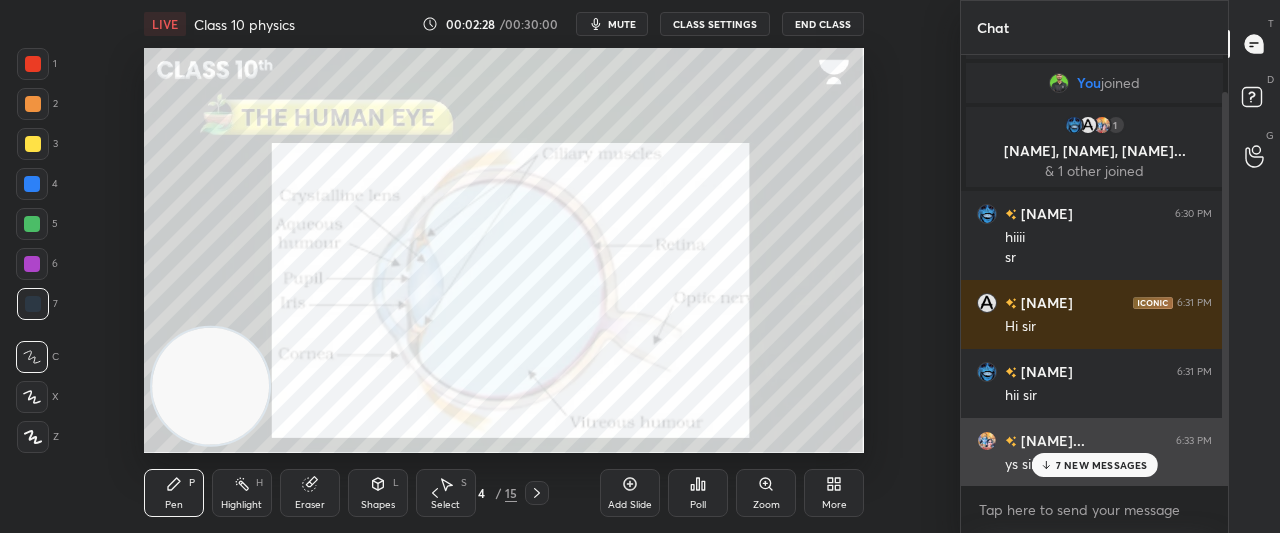 click on "[NAME]..." at bounding box center [1051, 440] 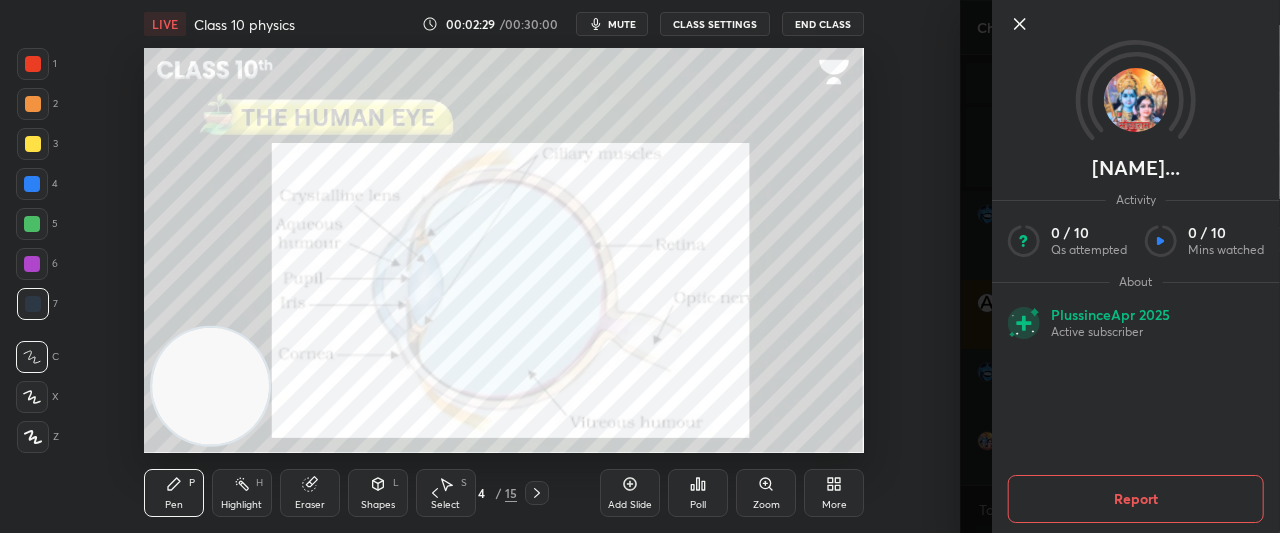 scroll, scrollTop: 110, scrollLeft: 0, axis: vertical 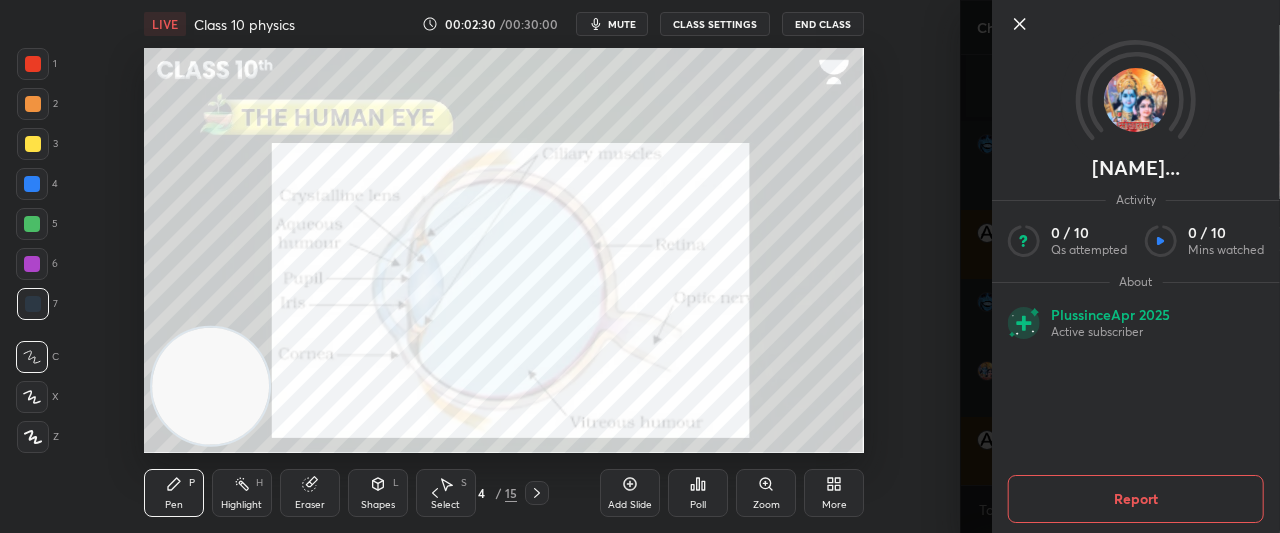 click 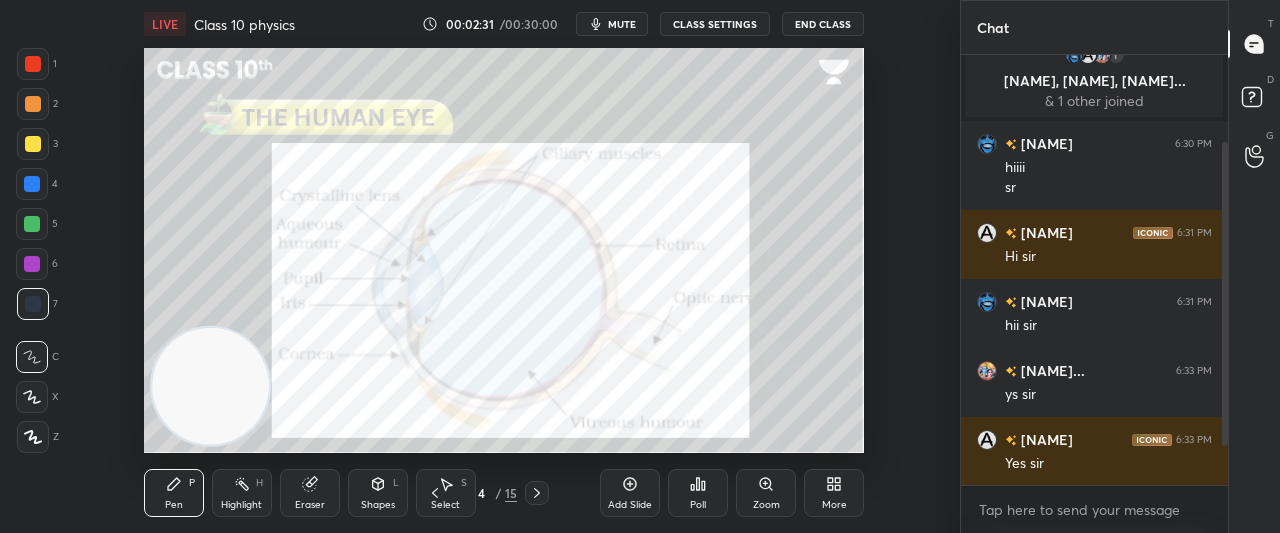 scroll, scrollTop: 178, scrollLeft: 0, axis: vertical 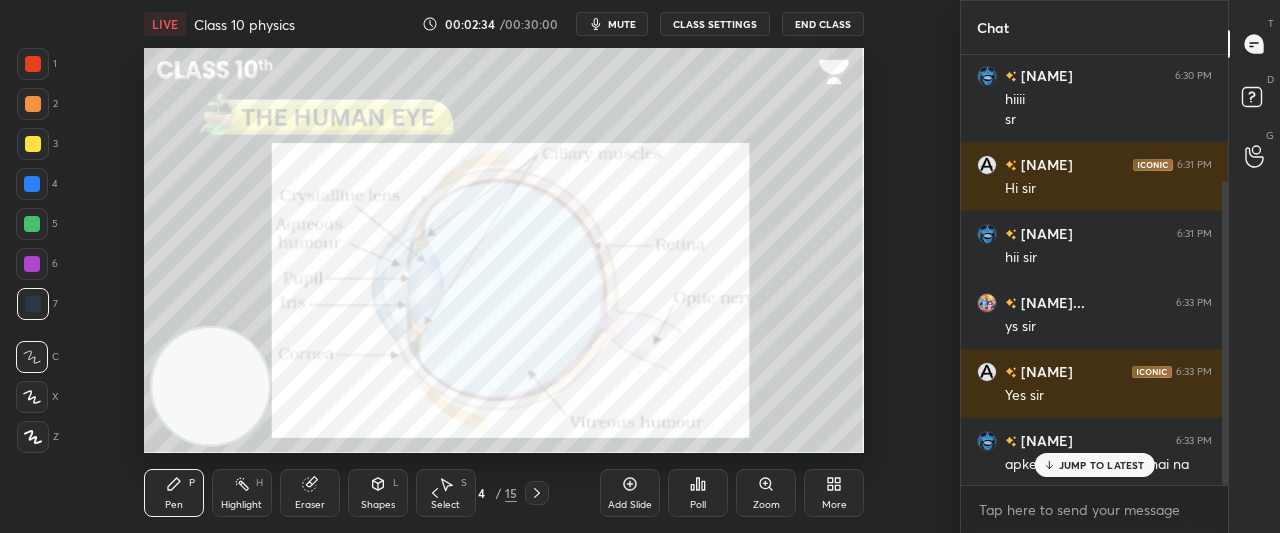 click on "JUMP TO LATEST" at bounding box center (1102, 465) 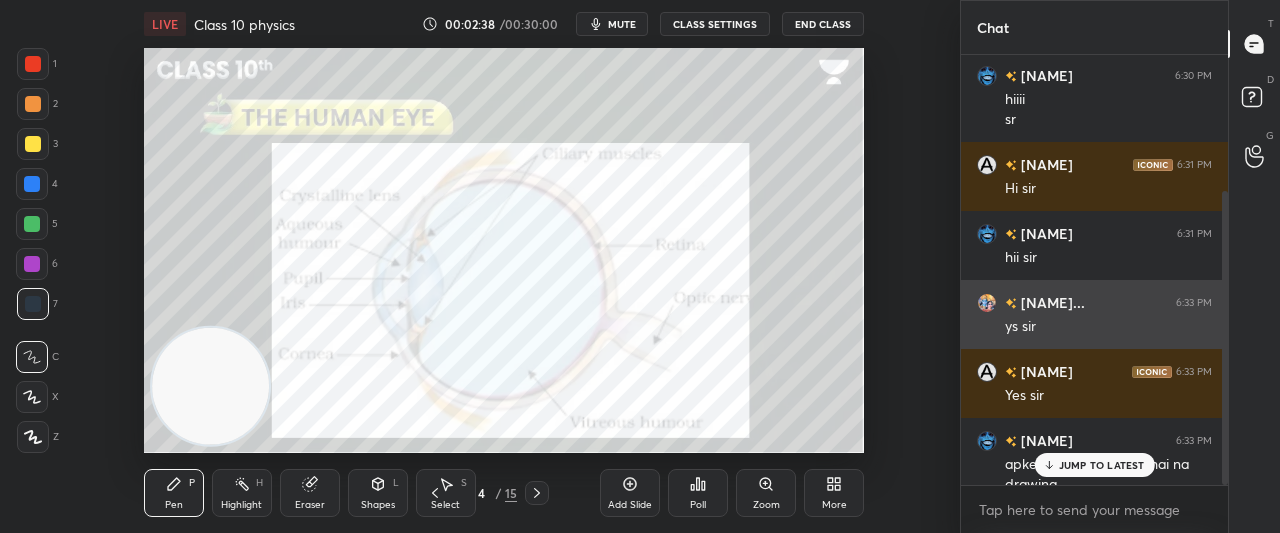 scroll, scrollTop: 198, scrollLeft: 0, axis: vertical 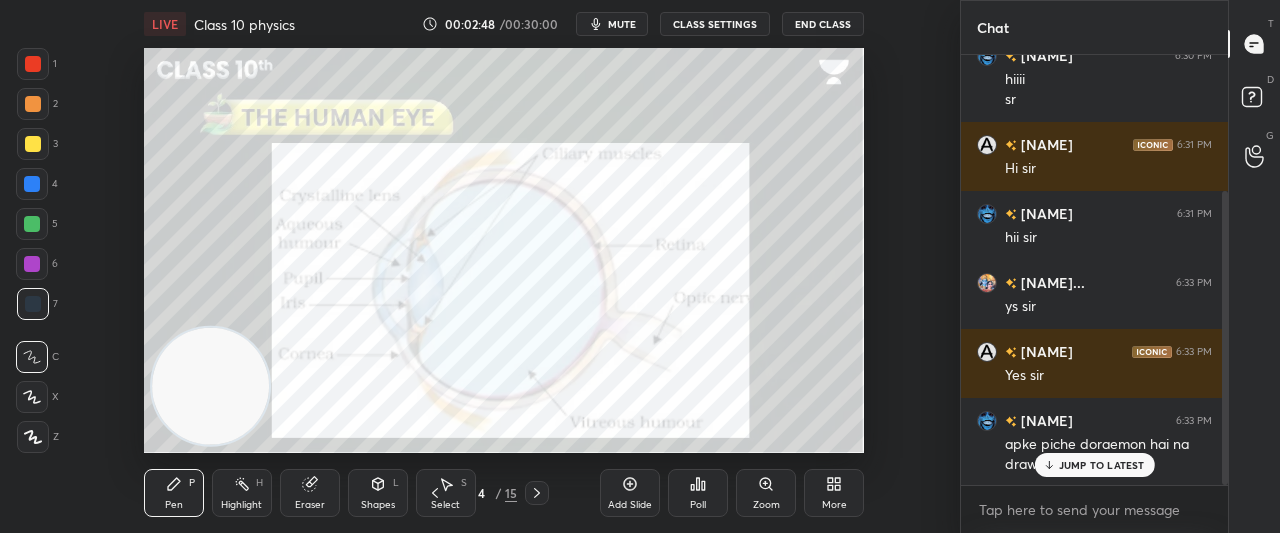 click on "JUMP TO LATEST" at bounding box center (1102, 465) 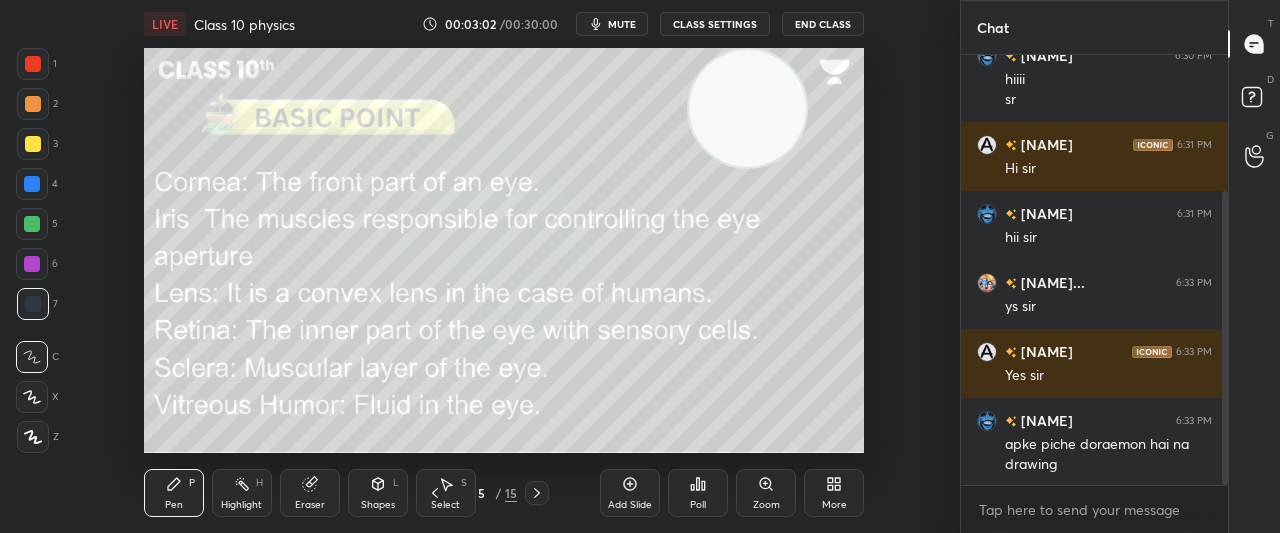 drag, startPoint x: 193, startPoint y: 424, endPoint x: 730, endPoint y: 142, distance: 606.5418 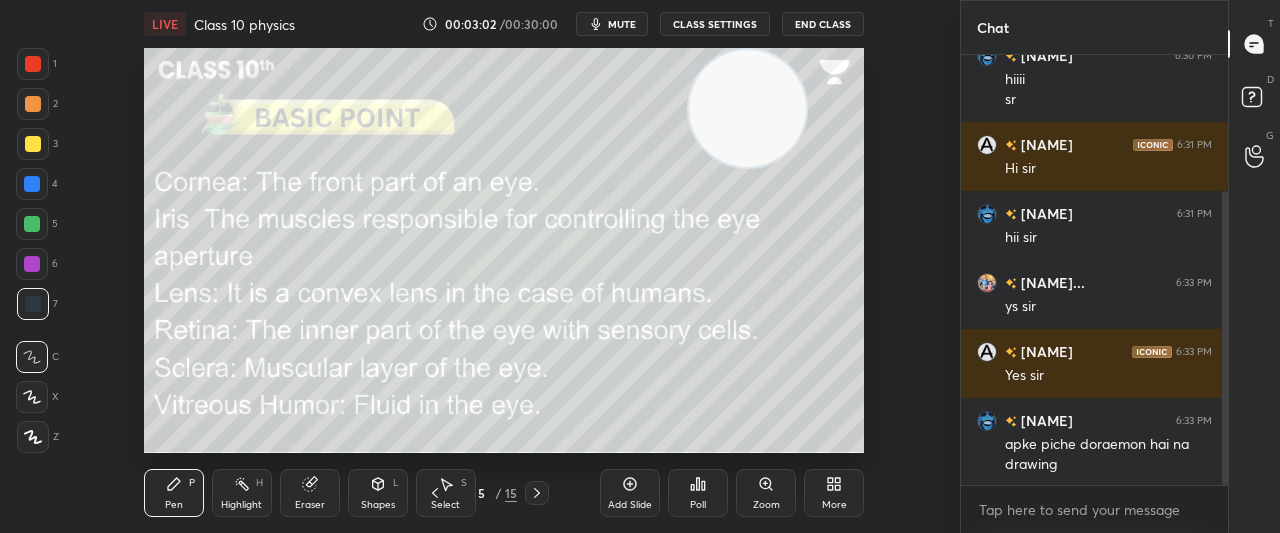 click at bounding box center (748, 109) 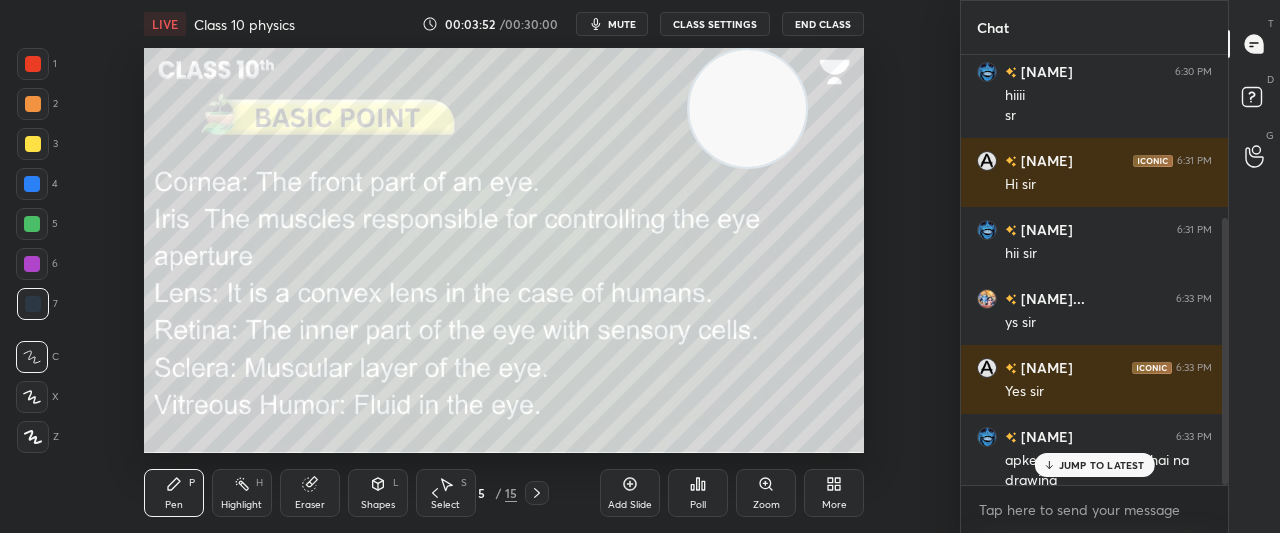 scroll, scrollTop: 262, scrollLeft: 0, axis: vertical 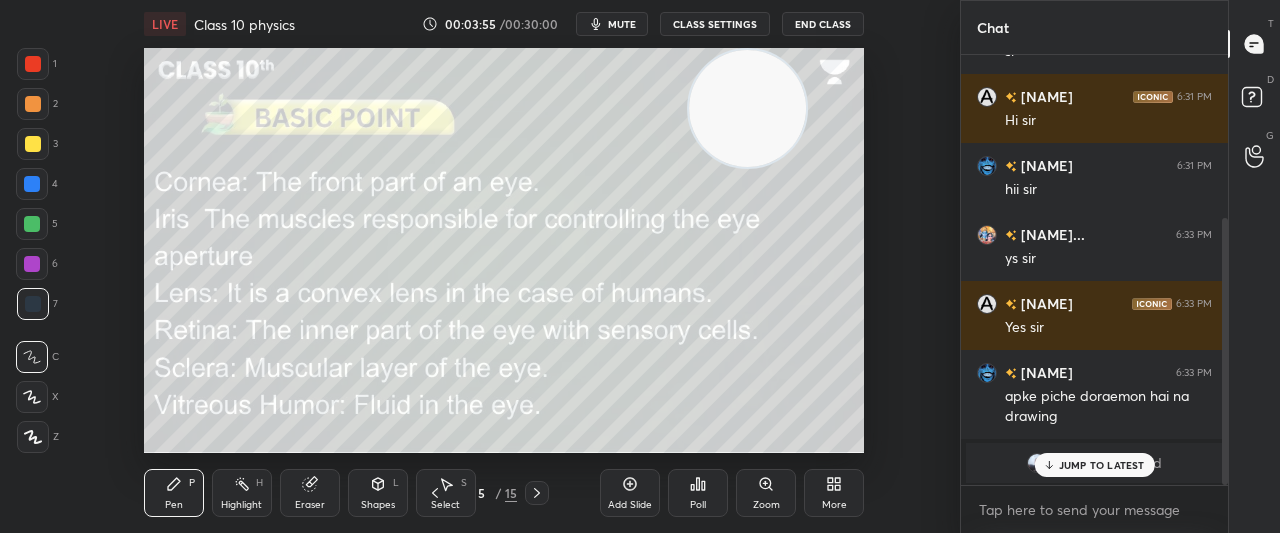 click on "JUMP TO LATEST" at bounding box center [1094, 465] 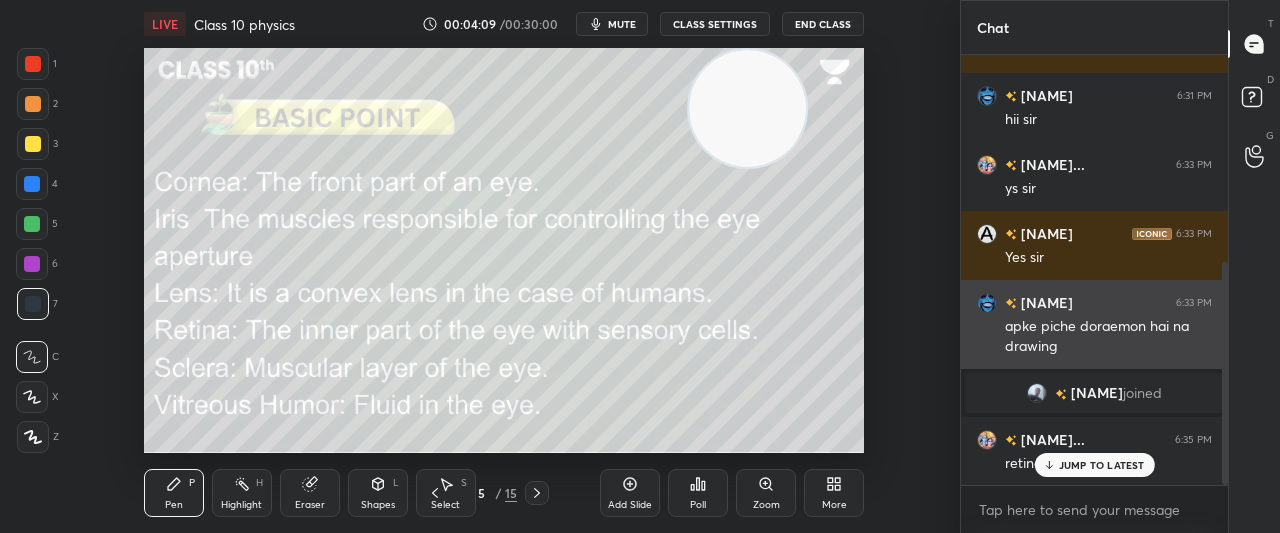 scroll, scrollTop: 400, scrollLeft: 0, axis: vertical 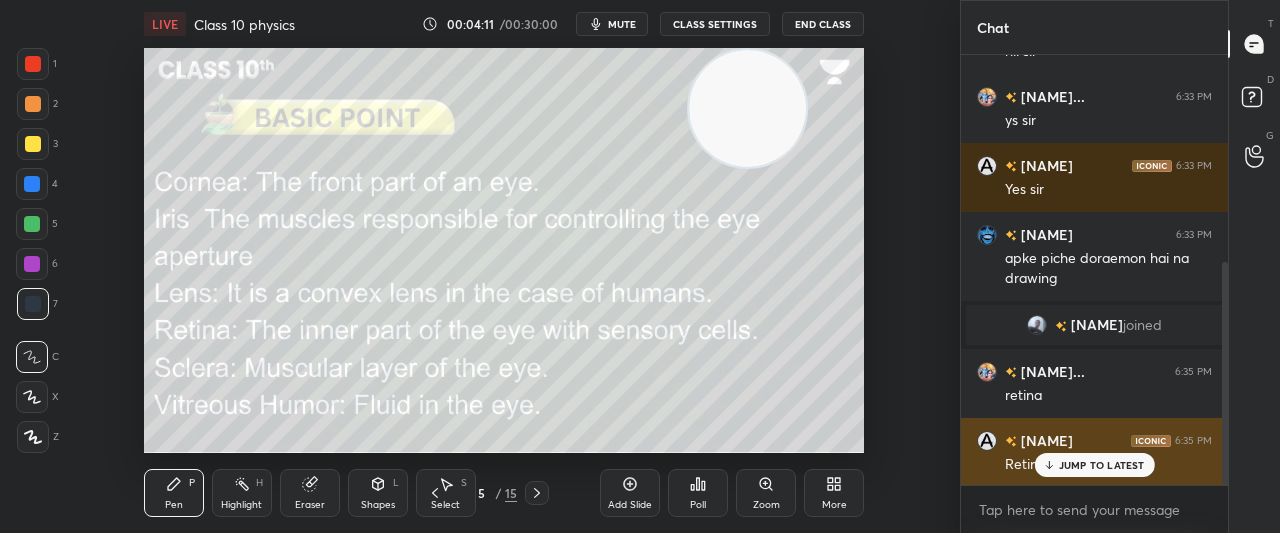click on "Retina" at bounding box center (1108, 463) 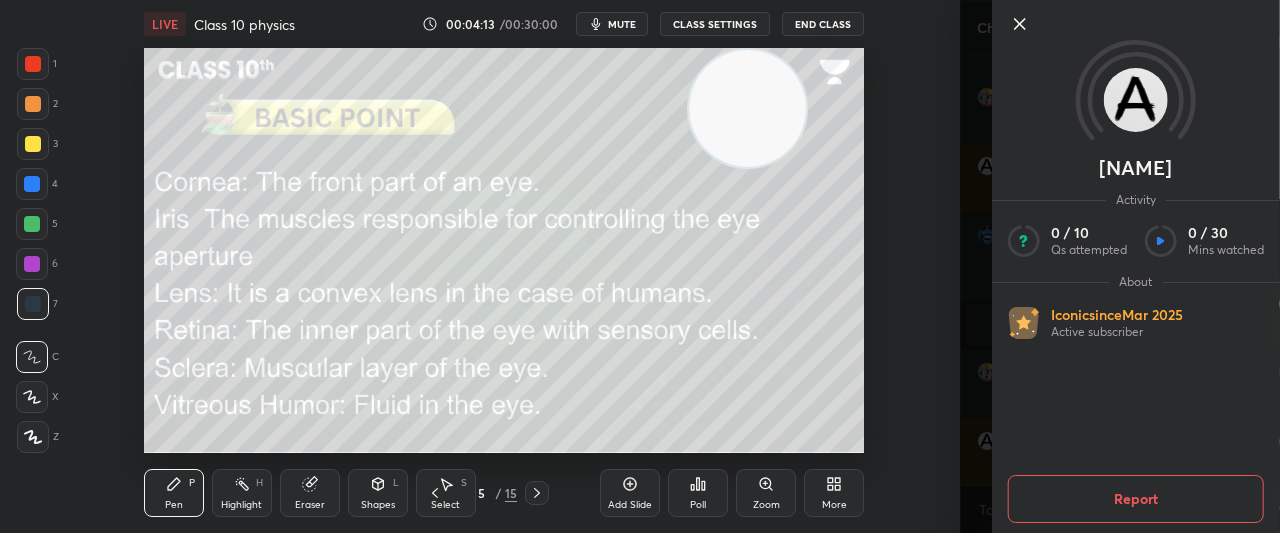 click 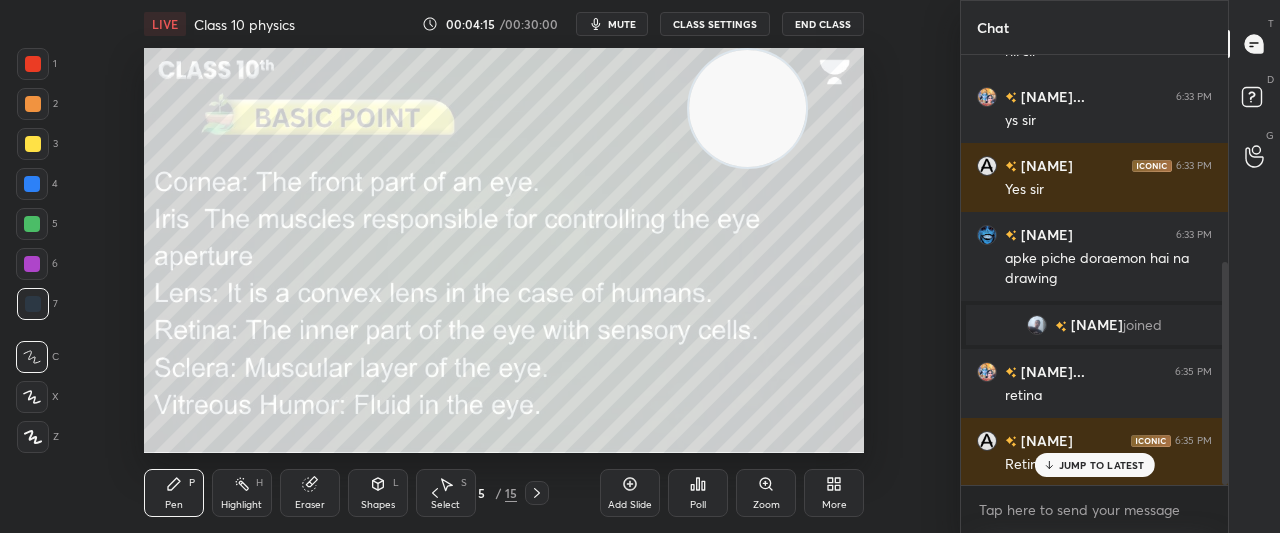 click on "JUMP TO LATEST" at bounding box center (1102, 465) 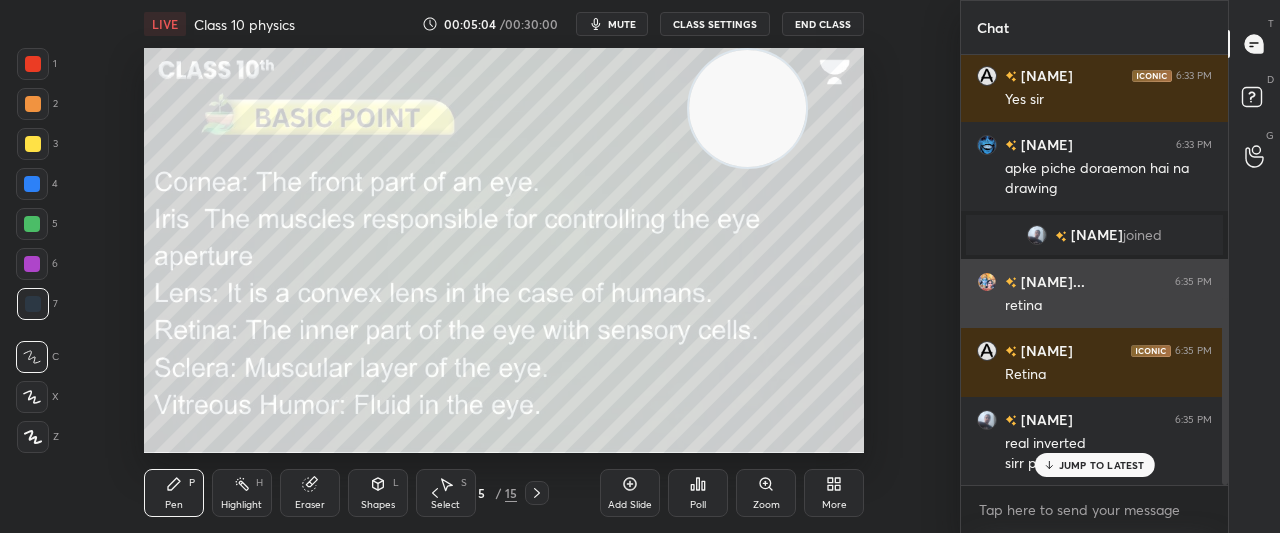 scroll, scrollTop: 558, scrollLeft: 0, axis: vertical 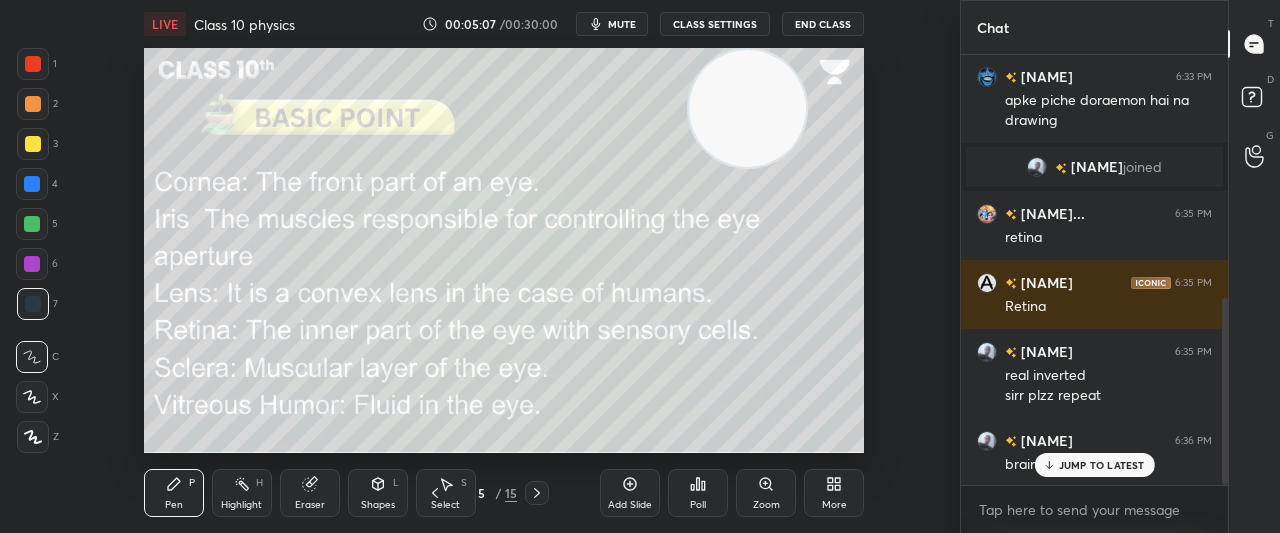 click on "JUMP TO LATEST" at bounding box center [1094, 465] 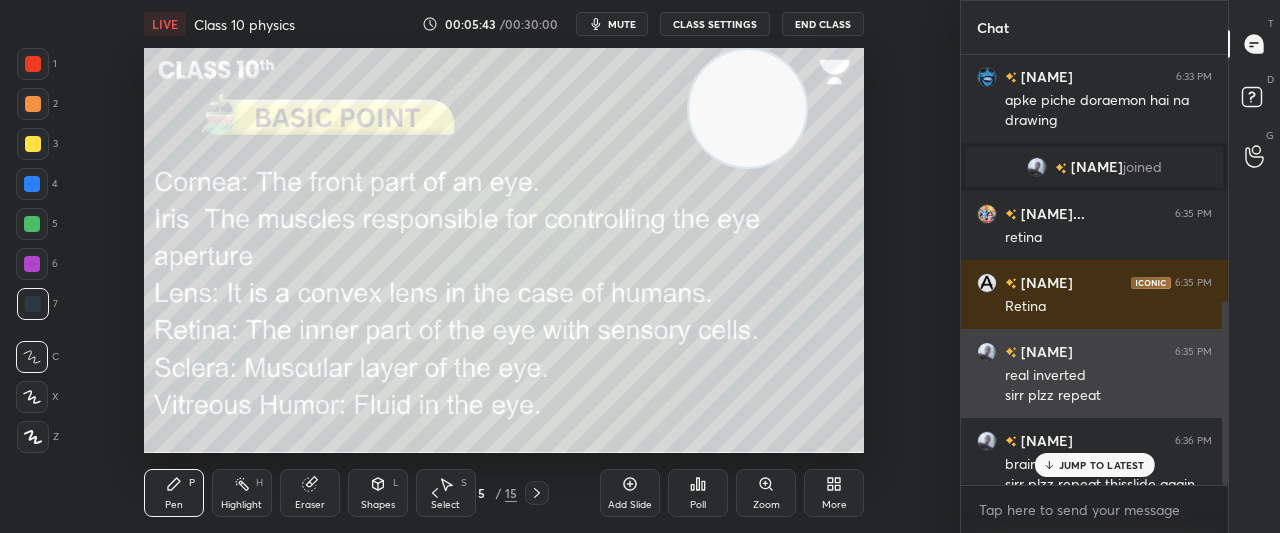 scroll, scrollTop: 578, scrollLeft: 0, axis: vertical 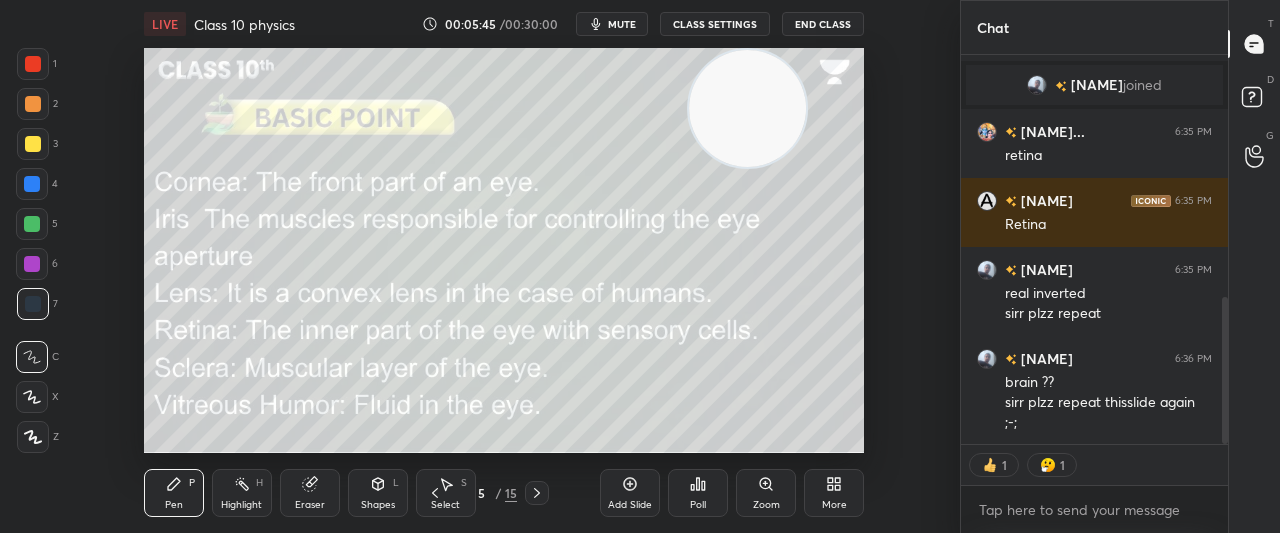 click on ";-;" at bounding box center (1108, 423) 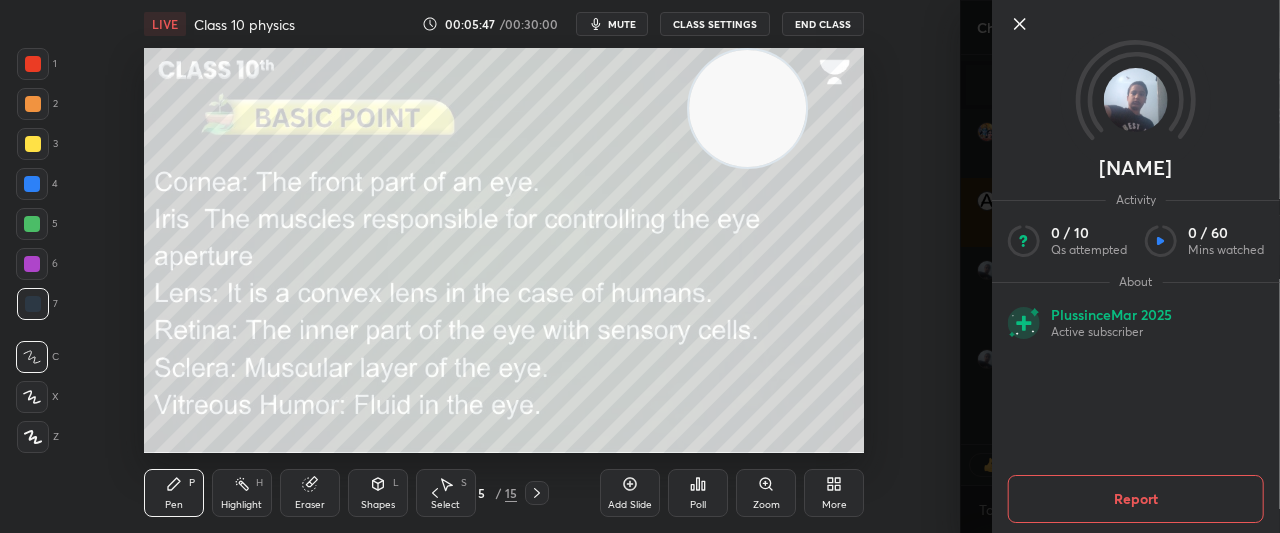 click 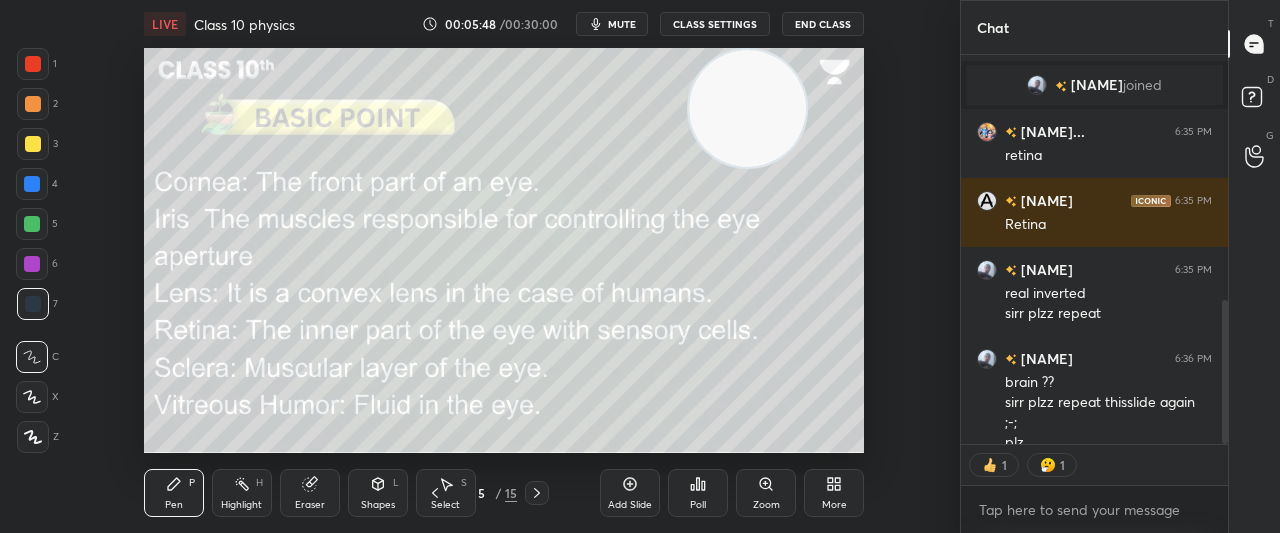 scroll, scrollTop: 660, scrollLeft: 0, axis: vertical 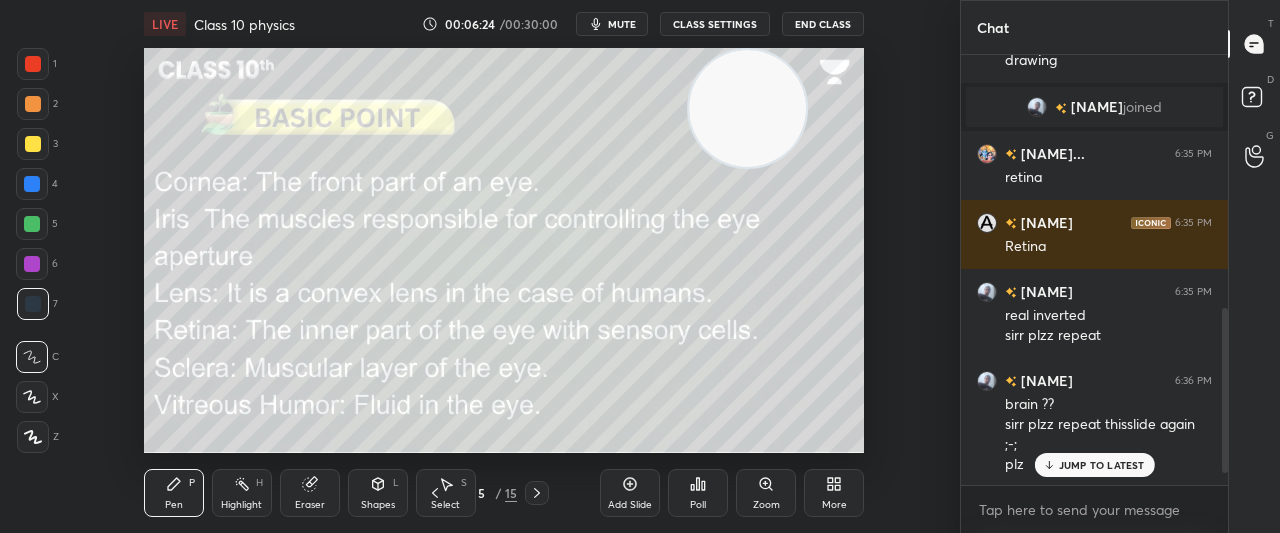 click on "JUMP TO LATEST" at bounding box center [1102, 465] 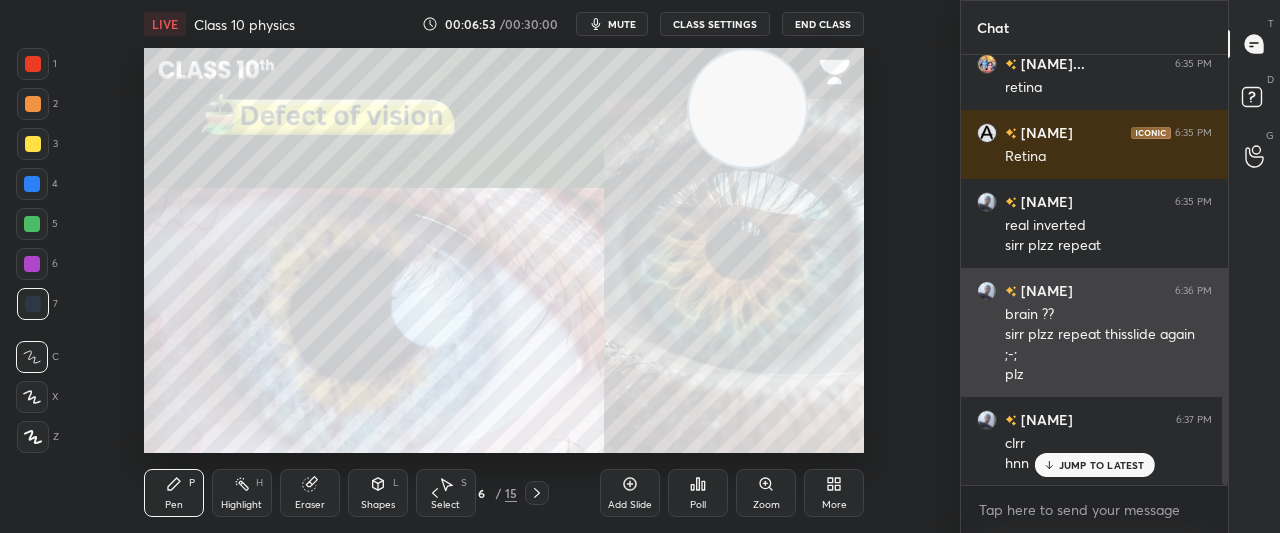 scroll, scrollTop: 776, scrollLeft: 0, axis: vertical 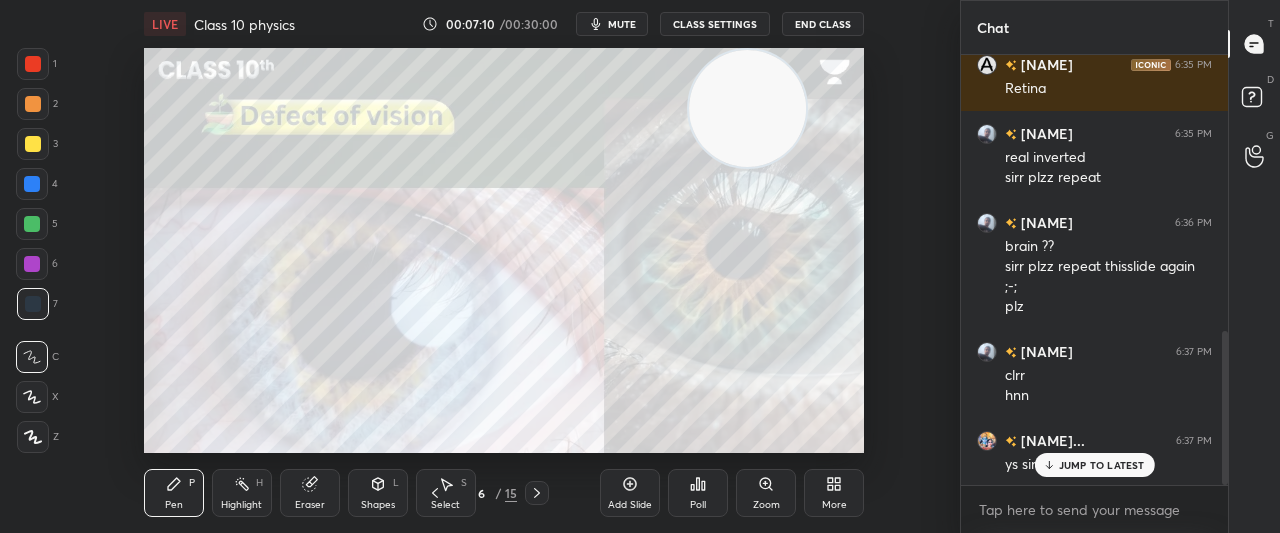 click on "JUMP TO LATEST" at bounding box center (1102, 465) 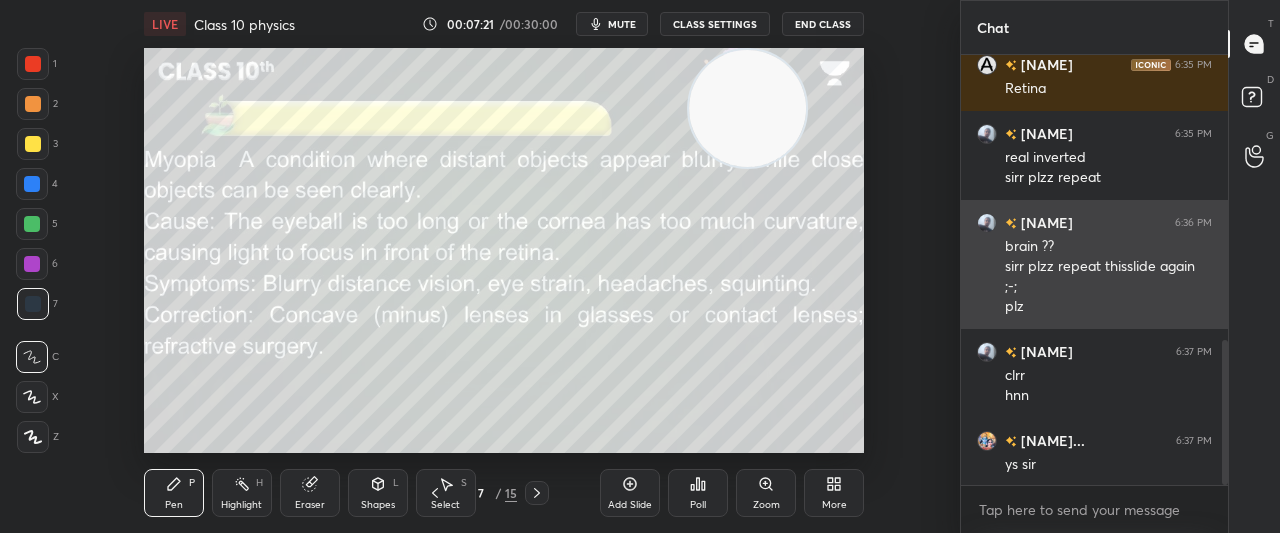 scroll, scrollTop: 846, scrollLeft: 0, axis: vertical 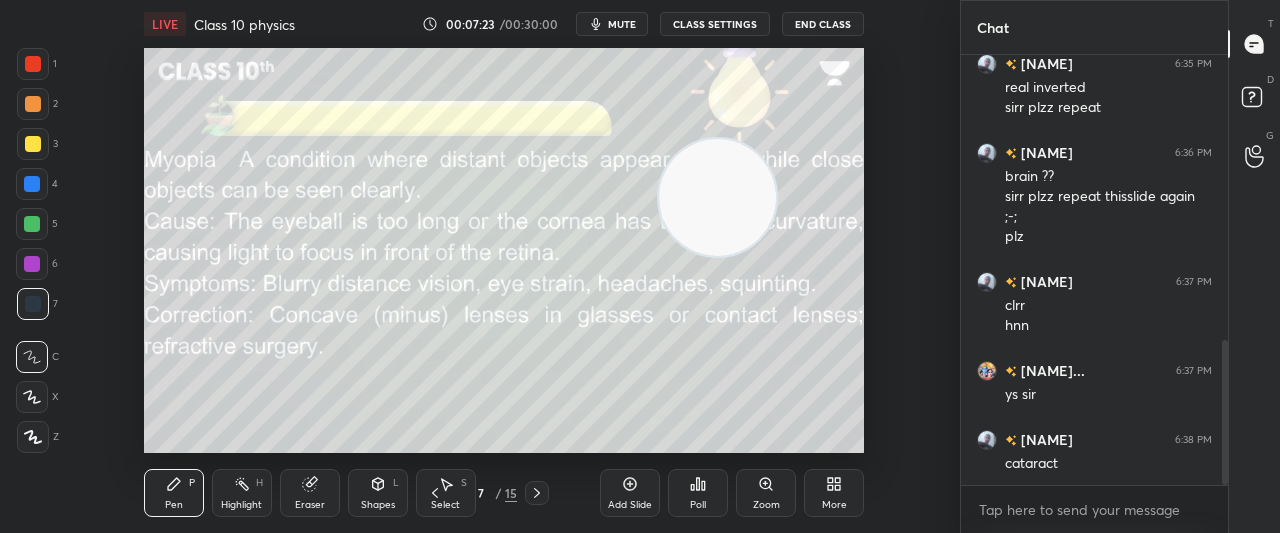drag, startPoint x: 791, startPoint y: 111, endPoint x: 767, endPoint y: 267, distance: 157.83536 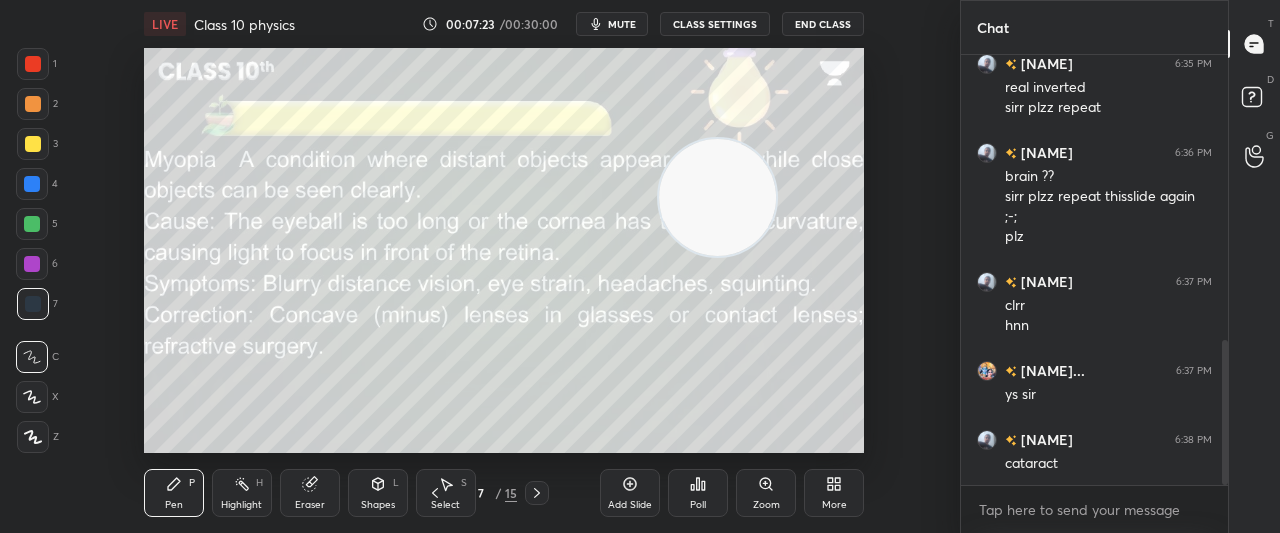 click at bounding box center [718, 198] 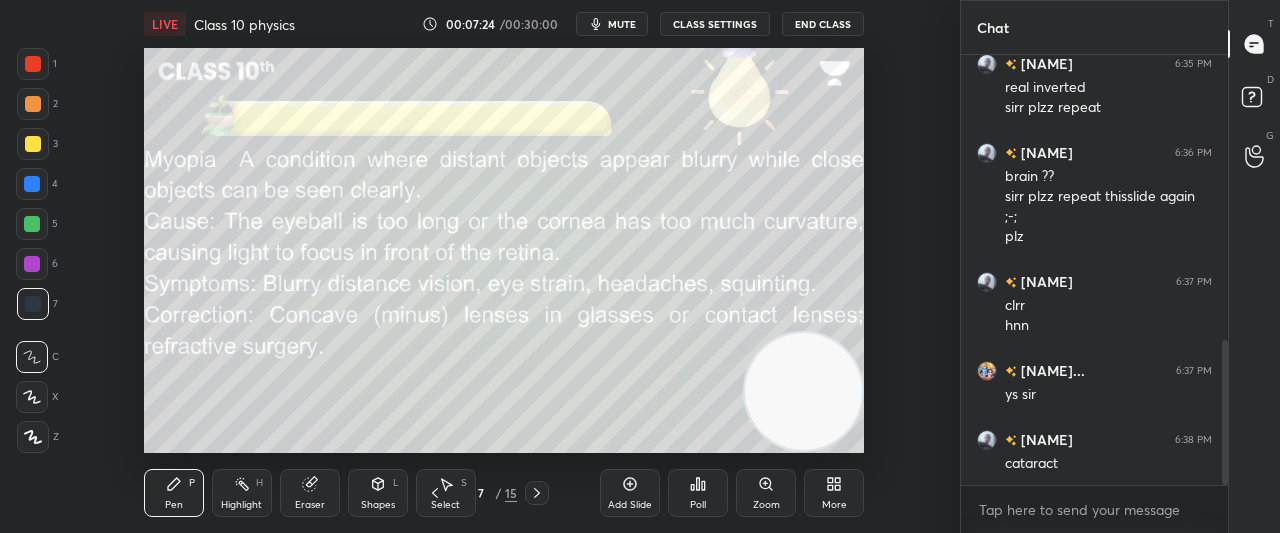 drag, startPoint x: 748, startPoint y: 270, endPoint x: 884, endPoint y: 475, distance: 246.01016 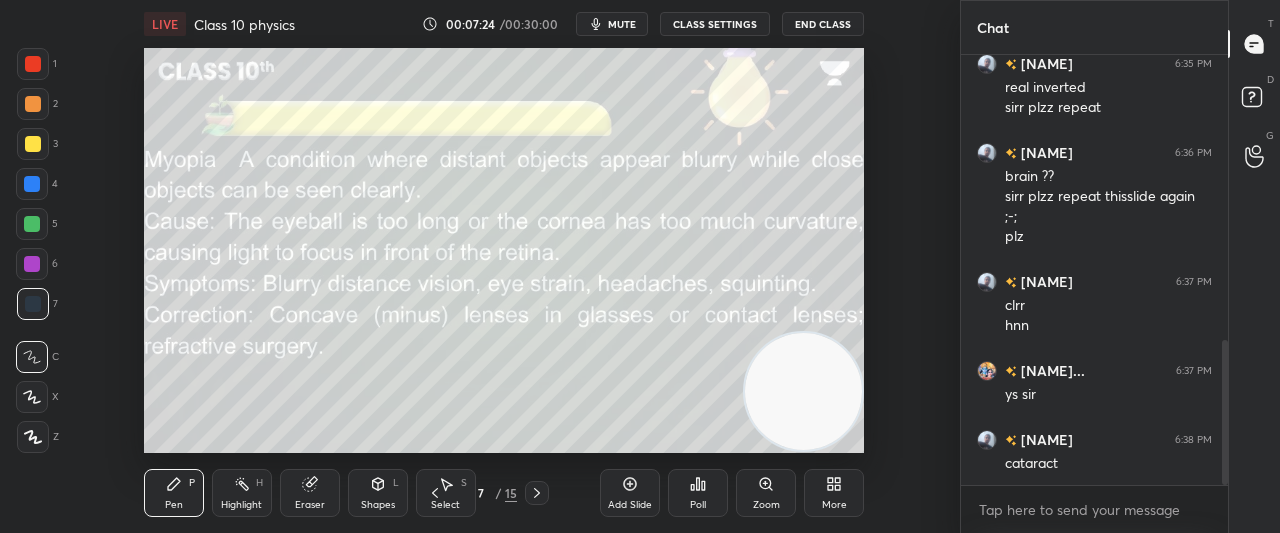 click on "LIVE Class 10 physics 00:07:24 /  00:30:00 mute CLASS SETTINGS End Class Setting up your live class Poll for   secs No correct answer Start poll Back Class 10 physics • L3 of Complete class 10 important tips and tricks for boards exam . [NAME] Pen P Highlight H Eraser Shapes L Select S 7 / 15 Add Slide Poll Zoom More" at bounding box center (504, 266) 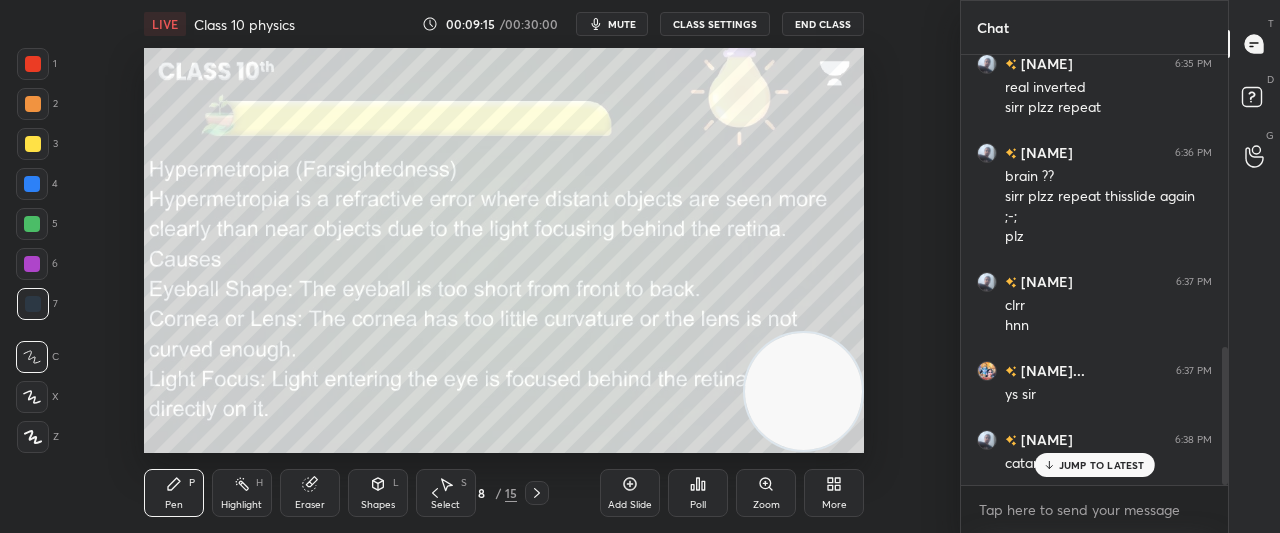 scroll, scrollTop: 914, scrollLeft: 0, axis: vertical 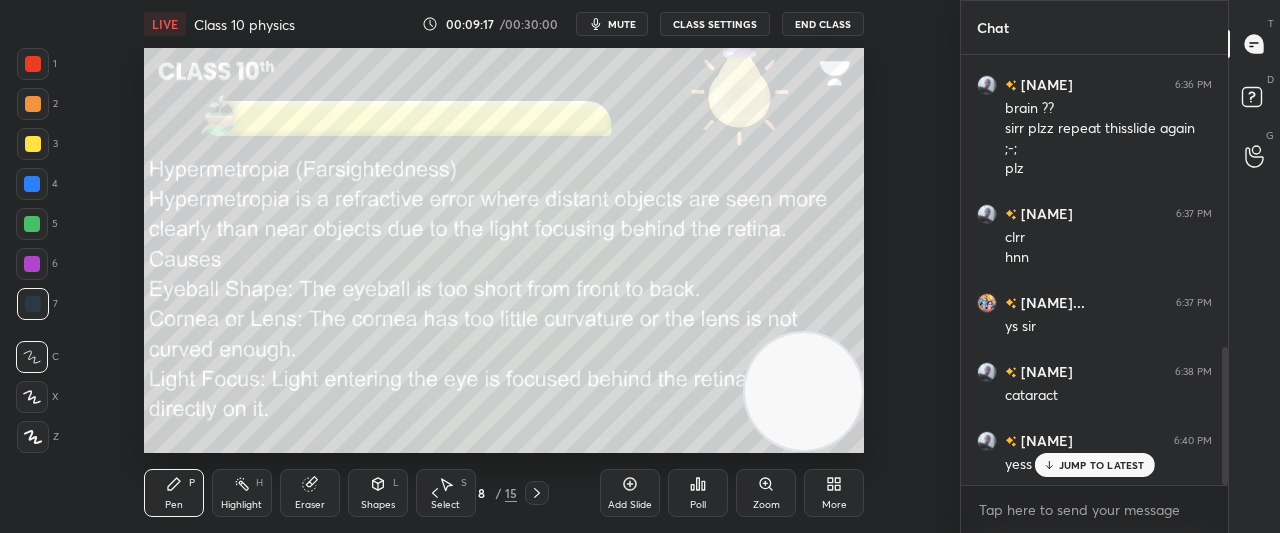 click on "JUMP TO LATEST" at bounding box center [1102, 465] 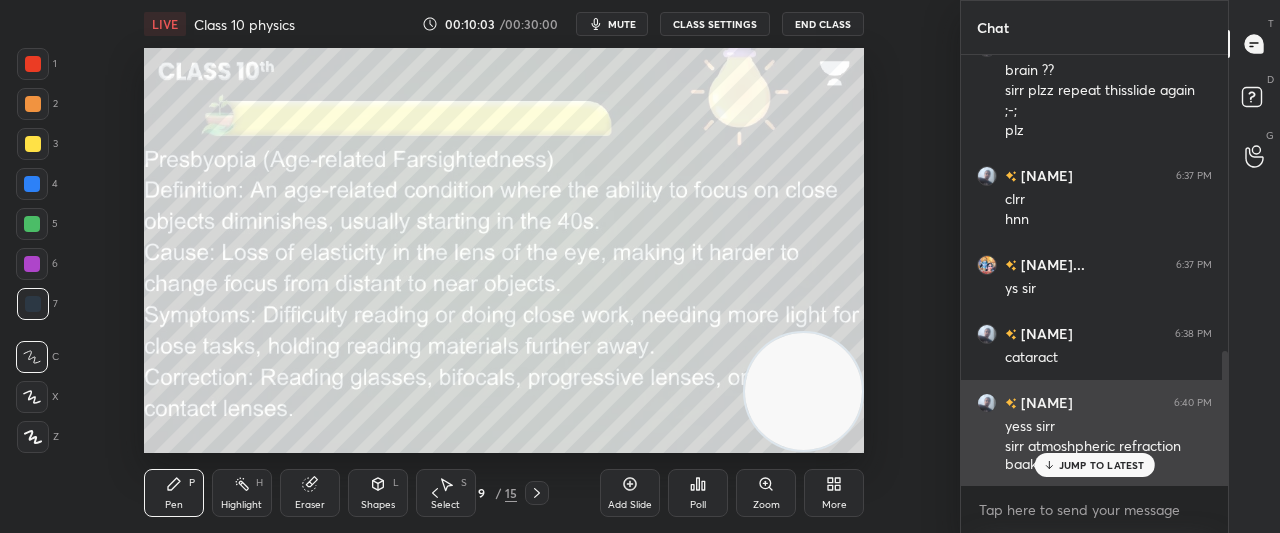 scroll, scrollTop: 1040, scrollLeft: 0, axis: vertical 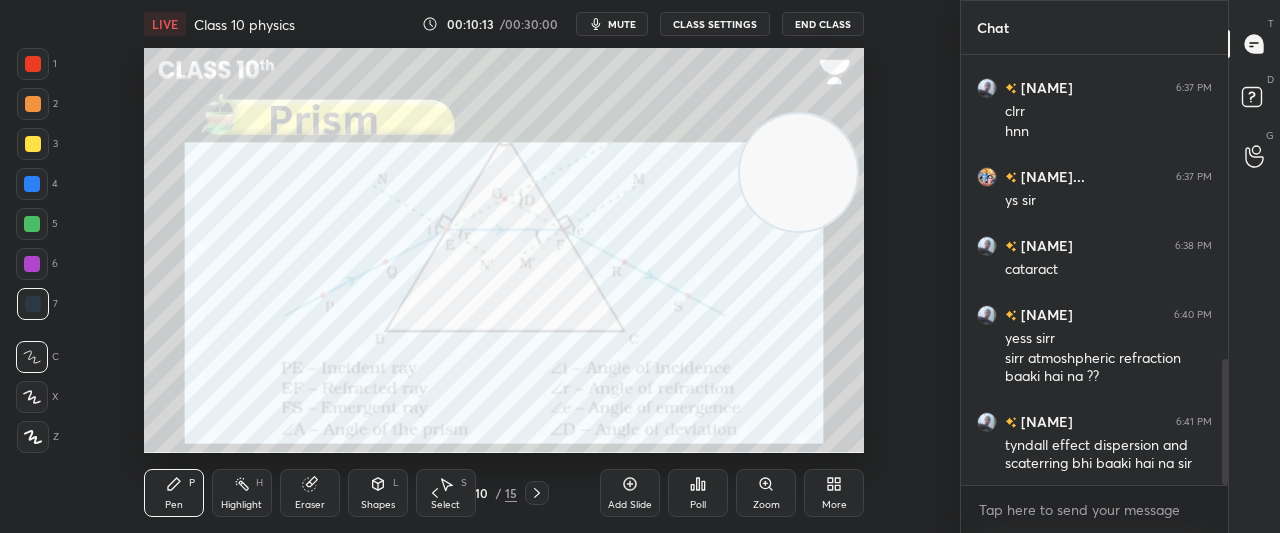 drag, startPoint x: 776, startPoint y: 376, endPoint x: 771, endPoint y: 156, distance: 220.05681 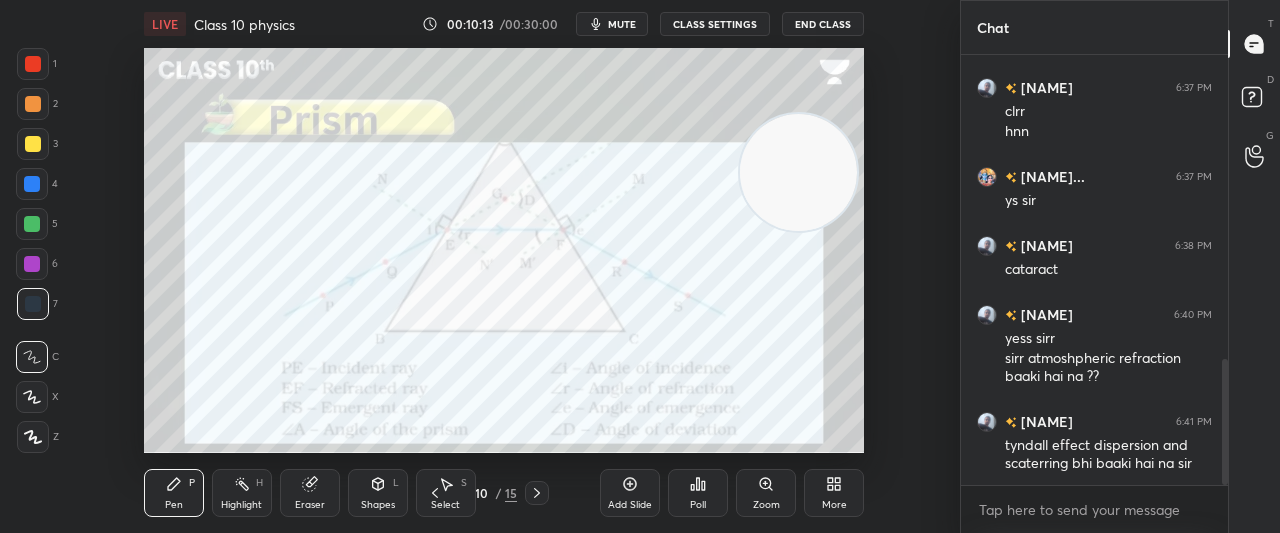 click at bounding box center (799, 173) 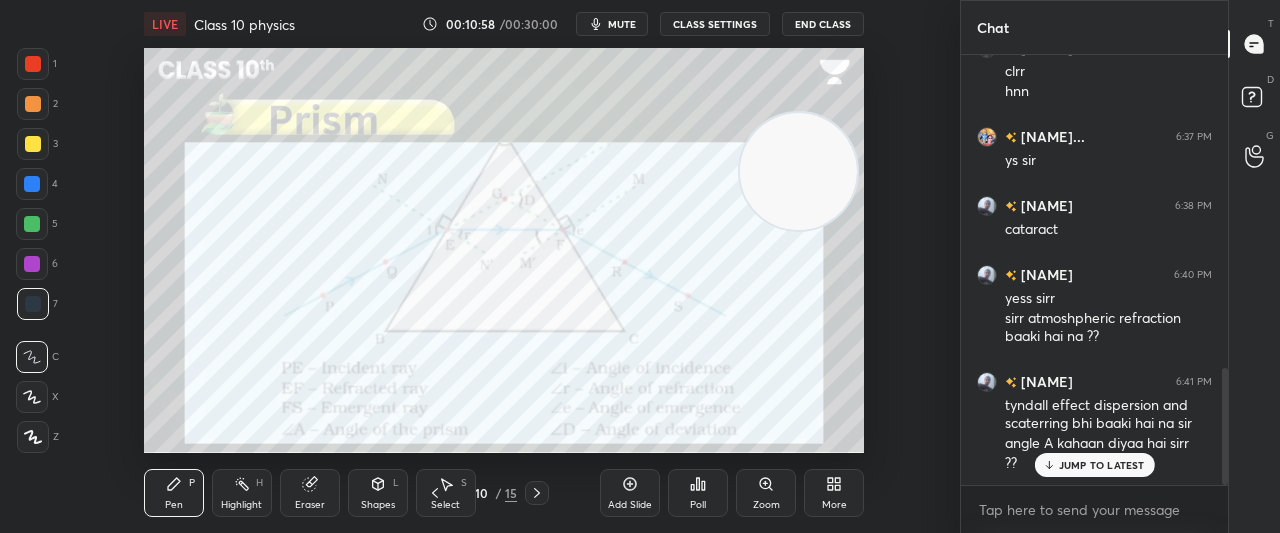 scroll, scrollTop: 1148, scrollLeft: 0, axis: vertical 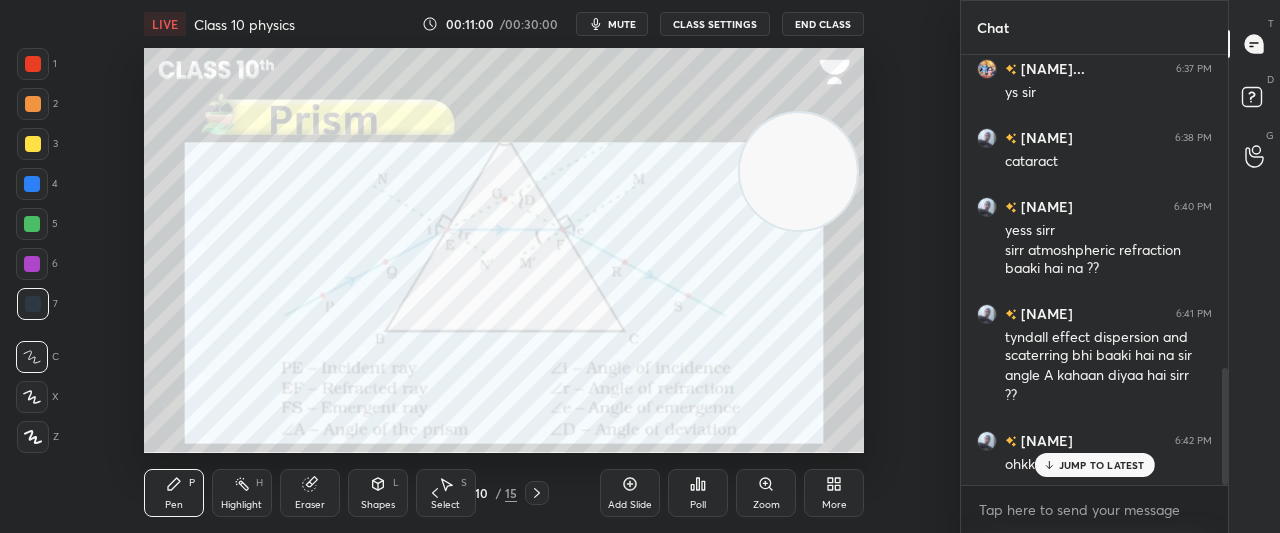 click on "JUMP TO LATEST" at bounding box center [1102, 465] 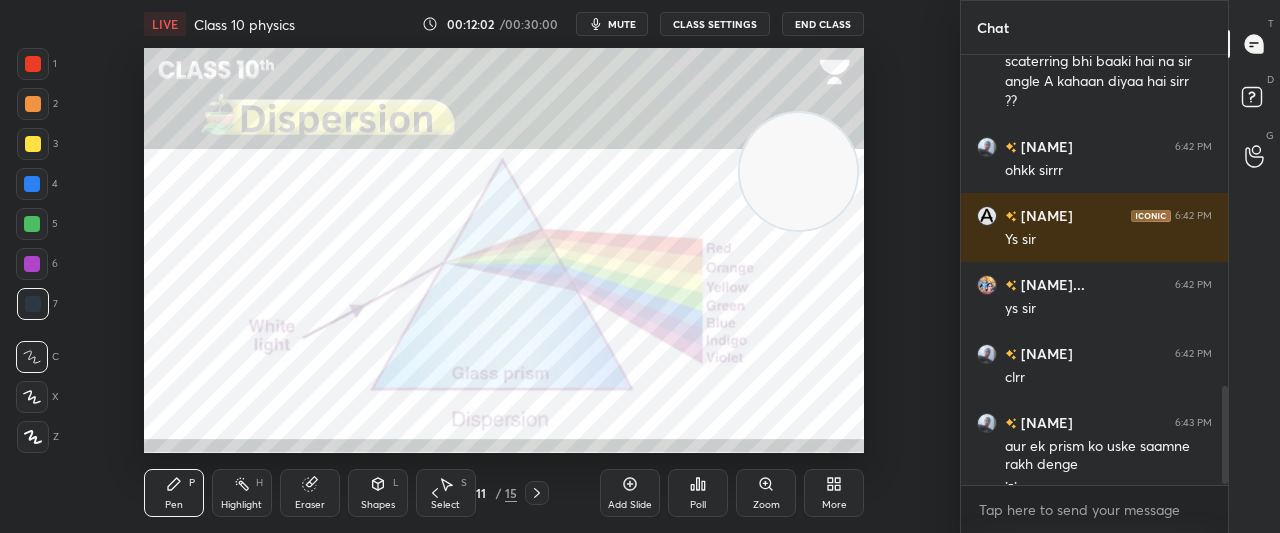 scroll, scrollTop: 1462, scrollLeft: 0, axis: vertical 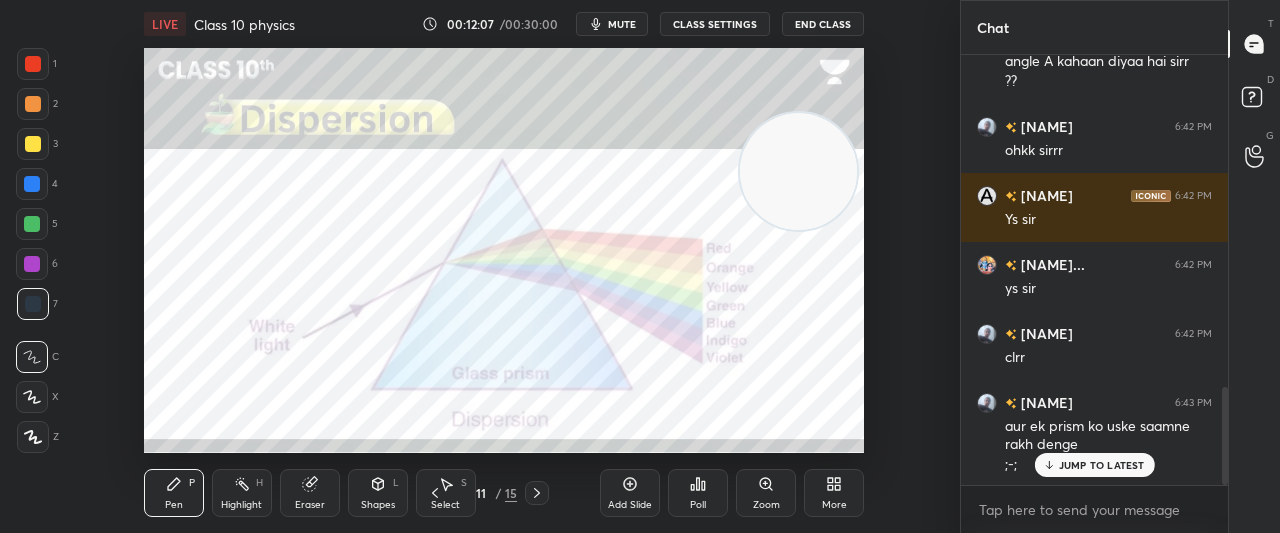 click on "JUMP TO LATEST" at bounding box center (1094, 465) 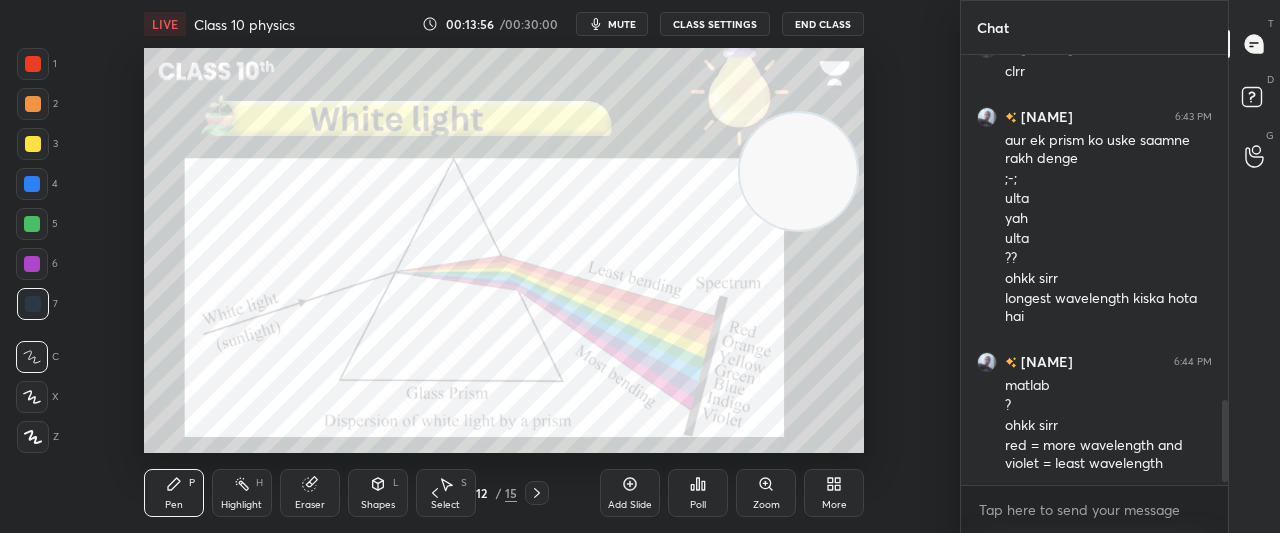 scroll, scrollTop: 1816, scrollLeft: 0, axis: vertical 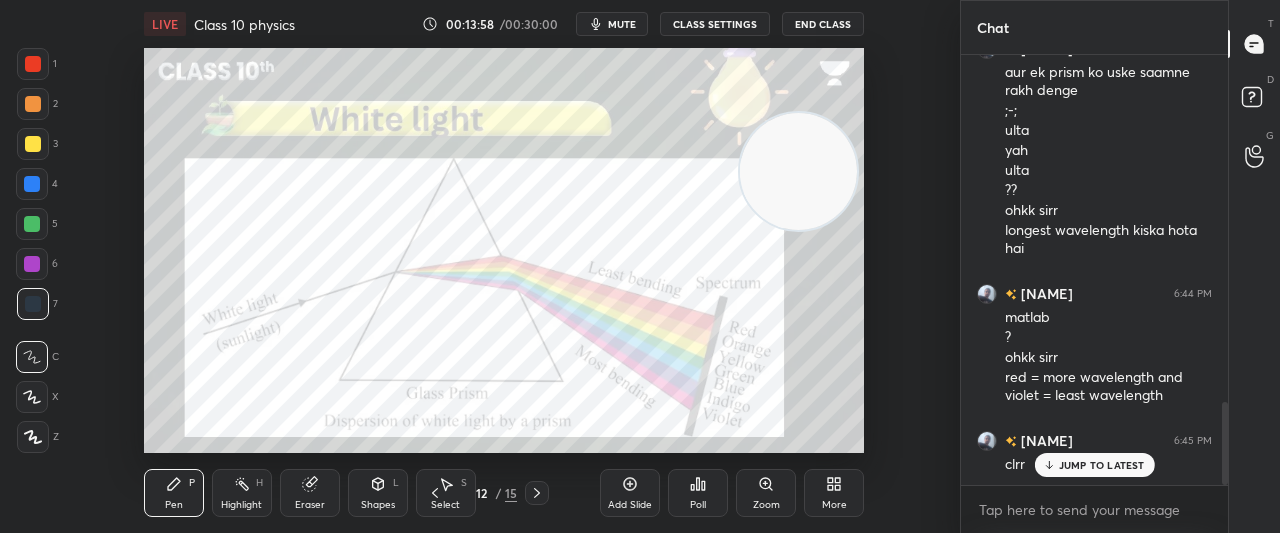 click on "JUMP TO LATEST" at bounding box center (1094, 465) 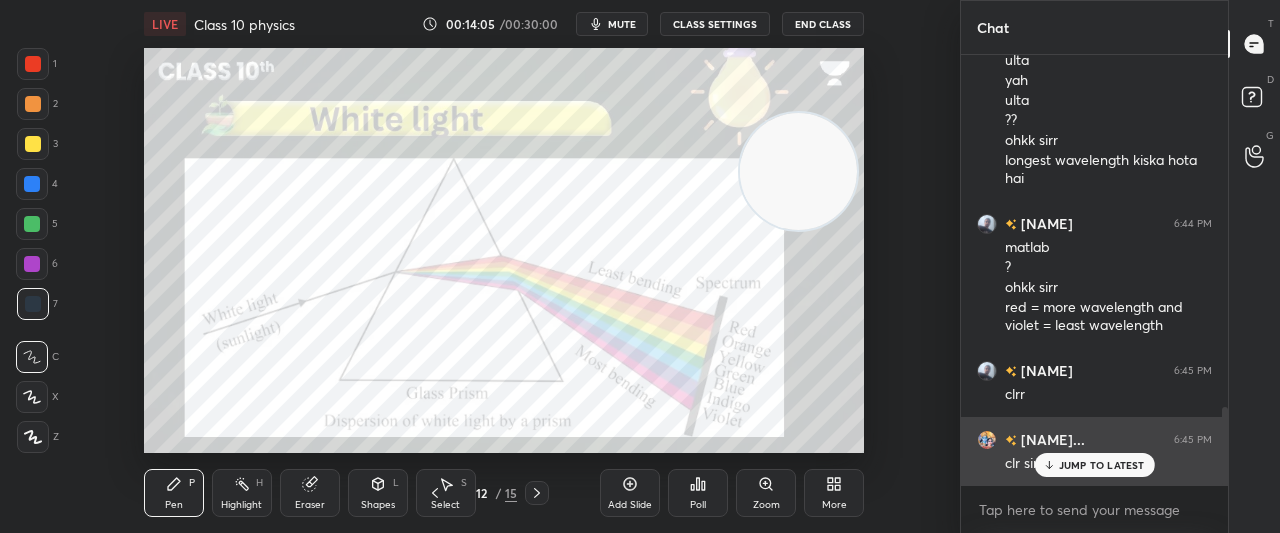 scroll, scrollTop: 1954, scrollLeft: 0, axis: vertical 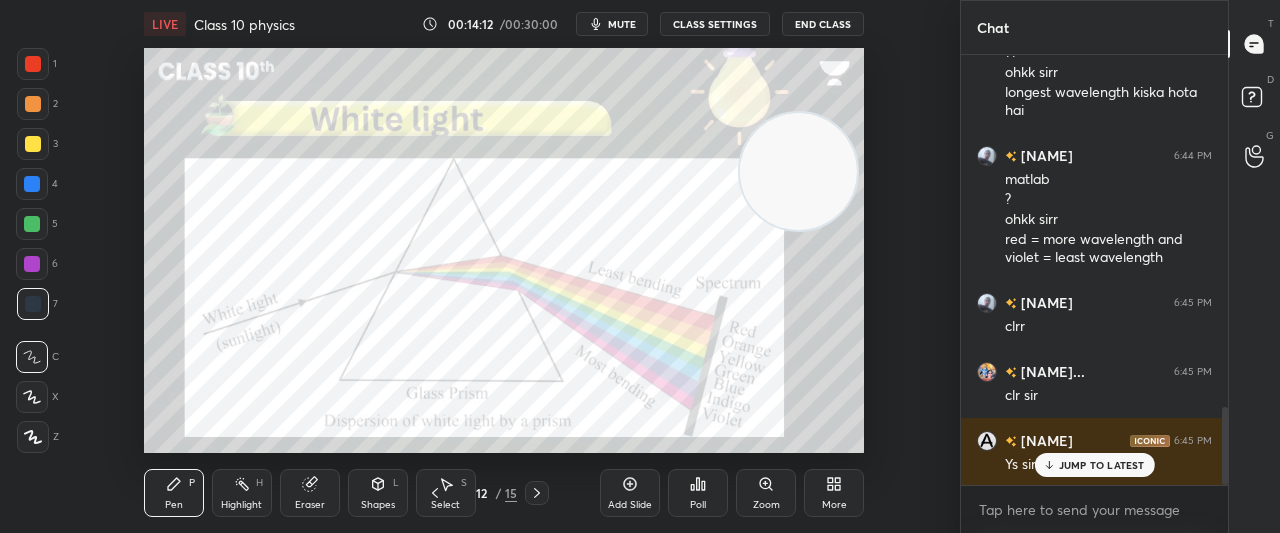 click on "JUMP TO LATEST" at bounding box center [1102, 465] 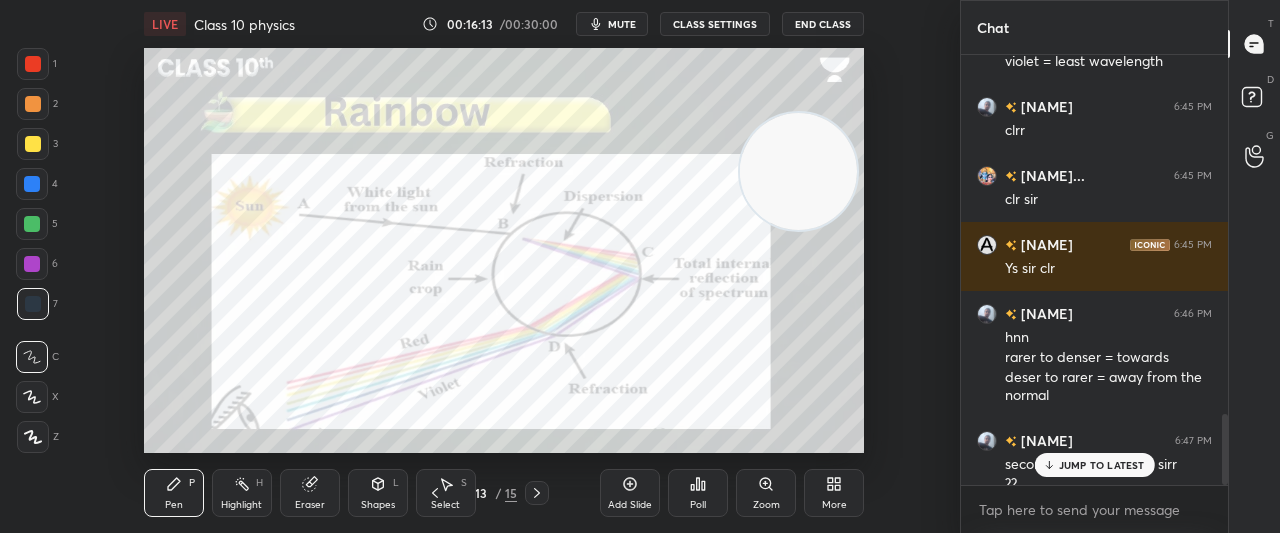 scroll, scrollTop: 2170, scrollLeft: 0, axis: vertical 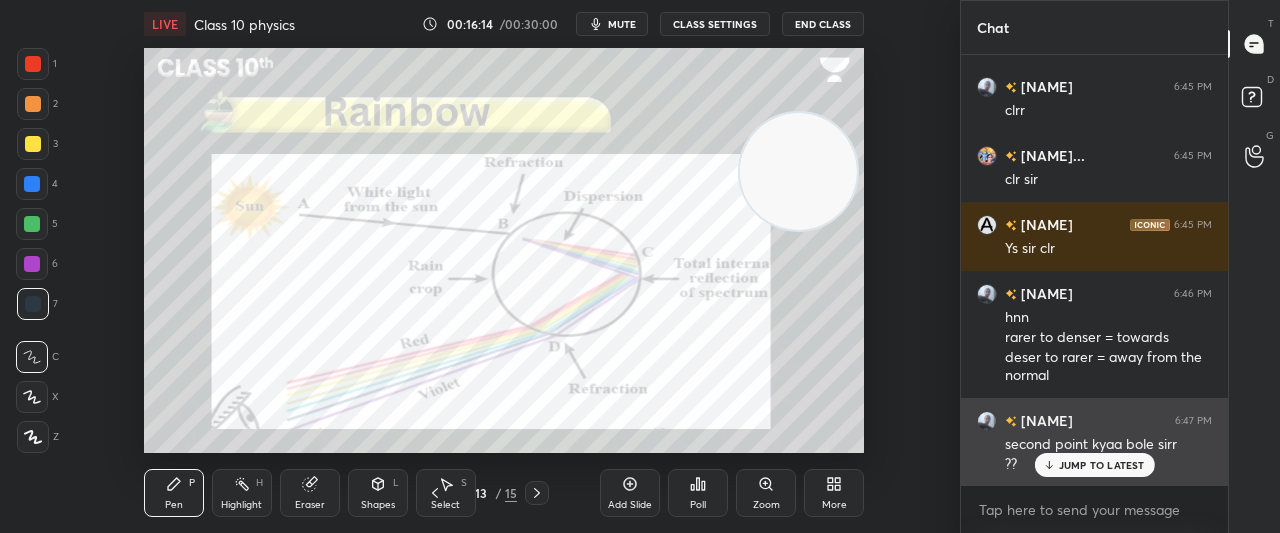 click on "[NAME] 6:47 PM second point kyaa bole sirr ??" at bounding box center [1094, 442] 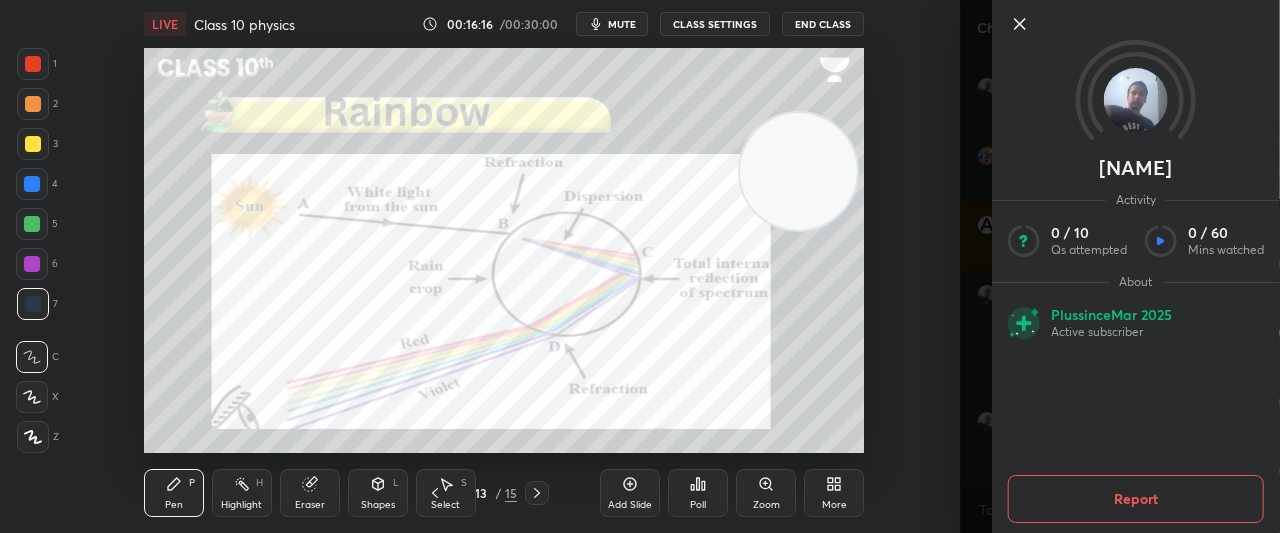 click 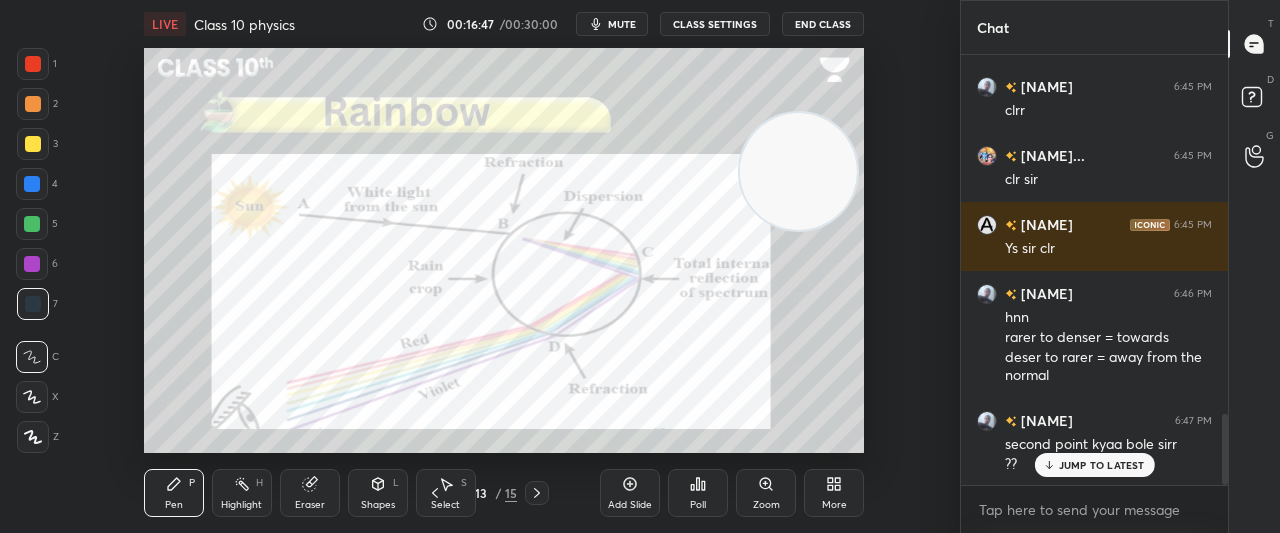 click on "JUMP TO LATEST" at bounding box center [1102, 465] 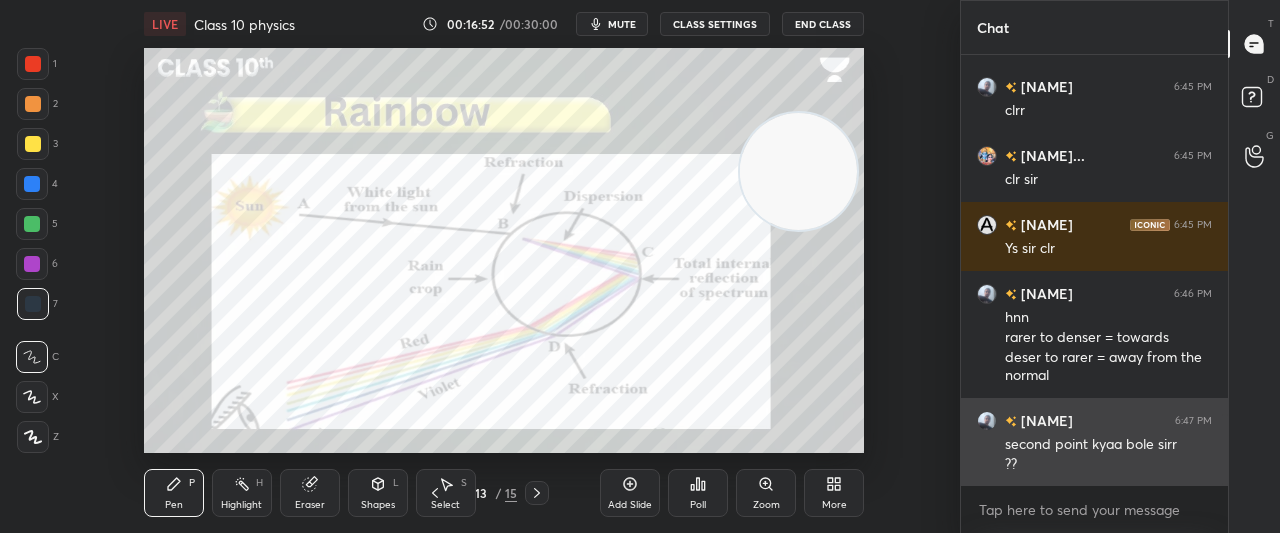 scroll, scrollTop: 2190, scrollLeft: 0, axis: vertical 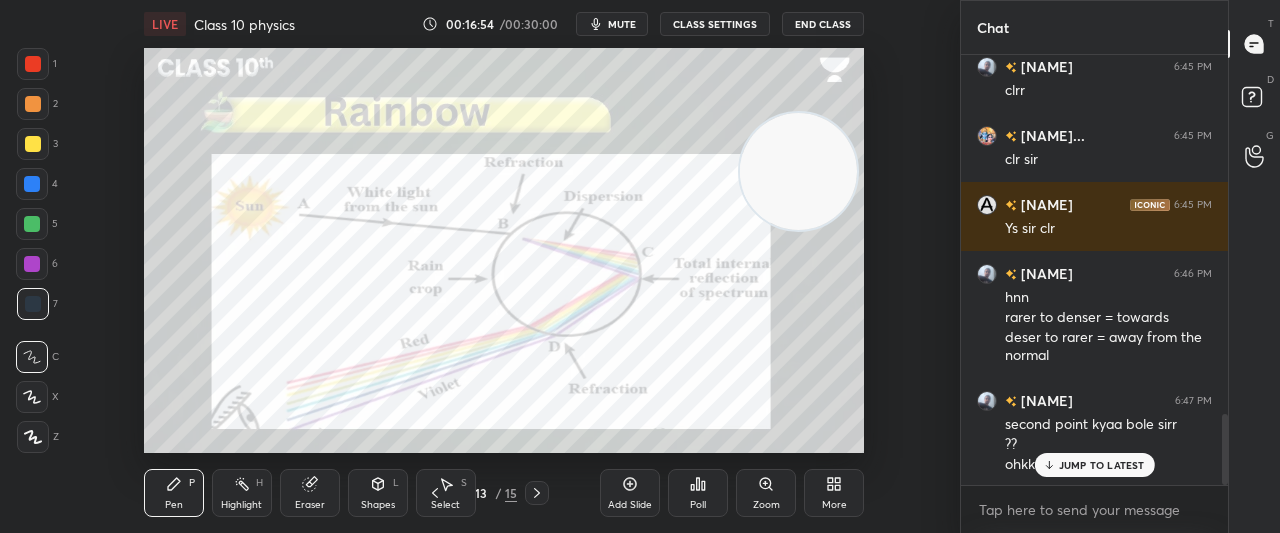 click on "JUMP TO LATEST" at bounding box center [1094, 465] 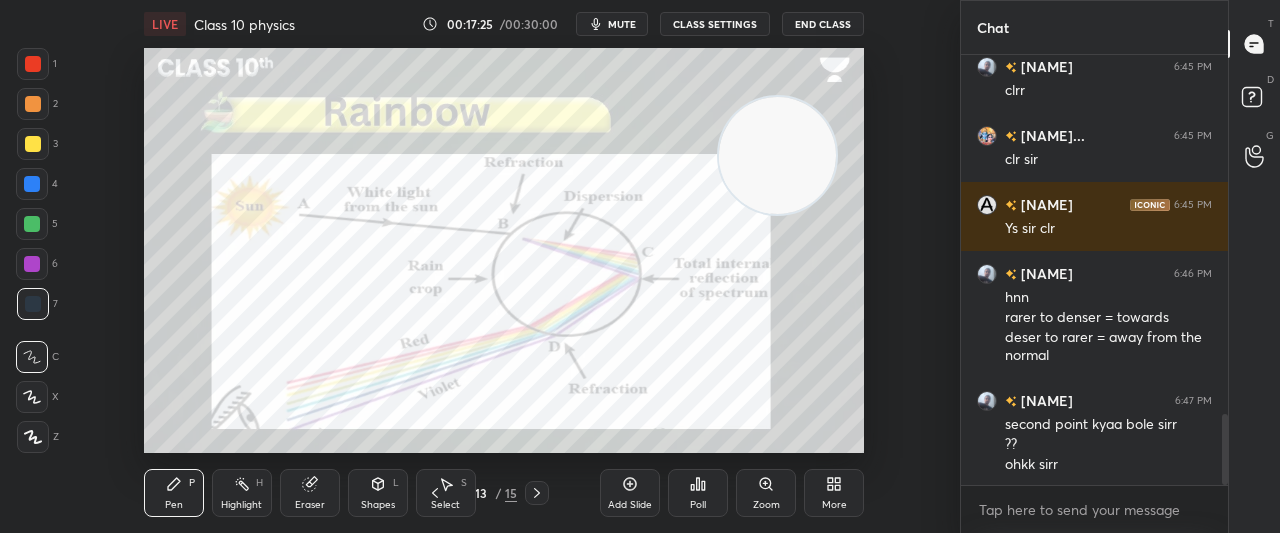 drag, startPoint x: 840, startPoint y: 205, endPoint x: 820, endPoint y: 189, distance: 25.612497 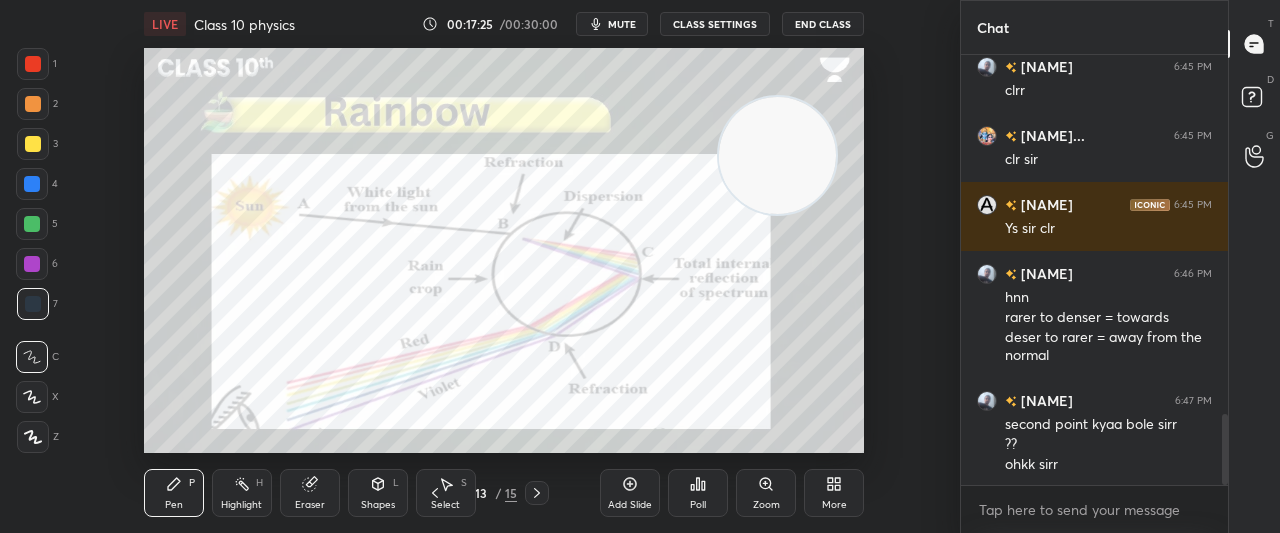 click at bounding box center (778, 156) 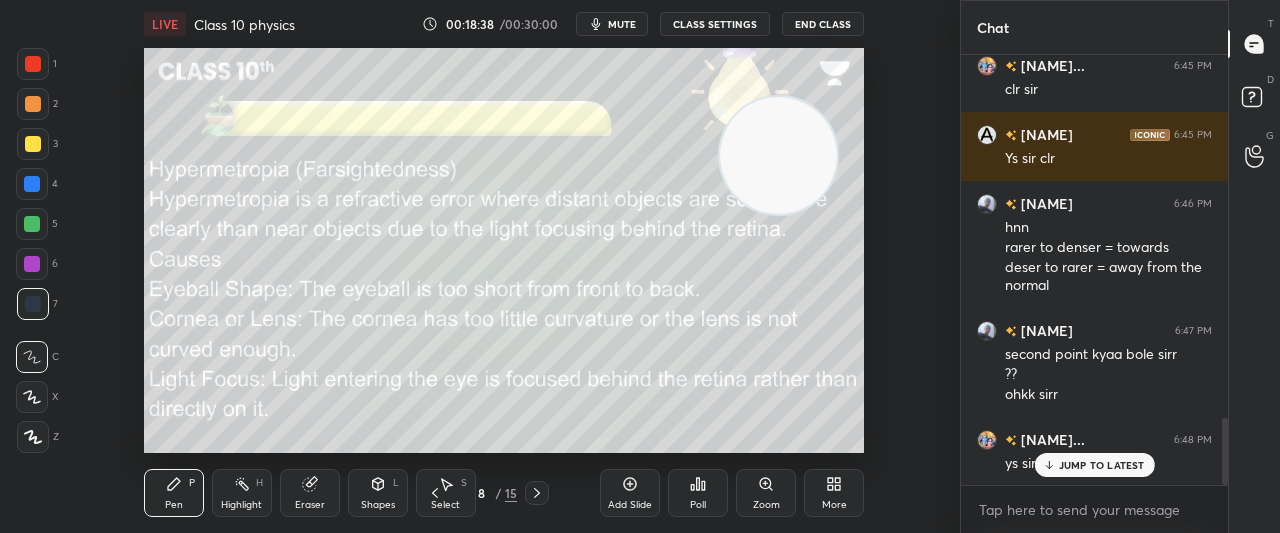 scroll, scrollTop: 2328, scrollLeft: 0, axis: vertical 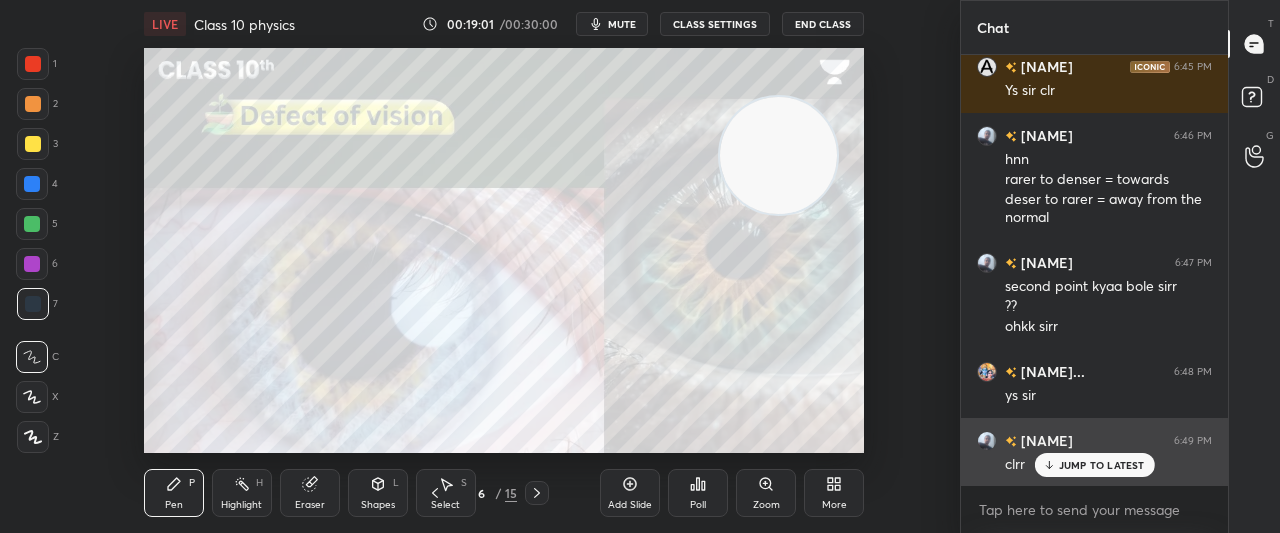click on "[NAME]" at bounding box center (1045, 440) 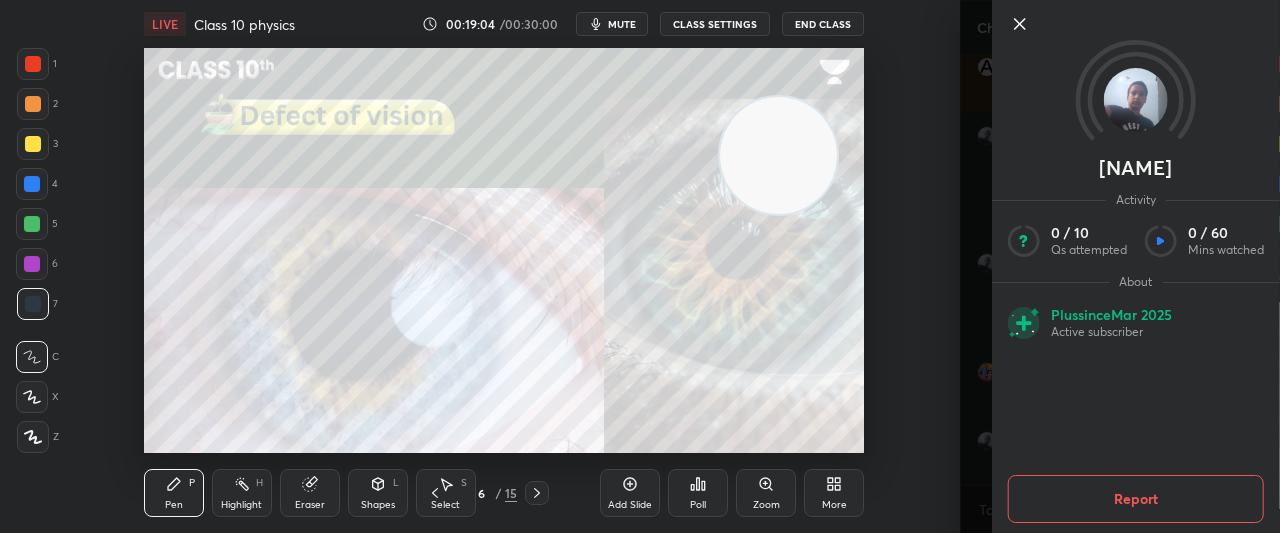 click 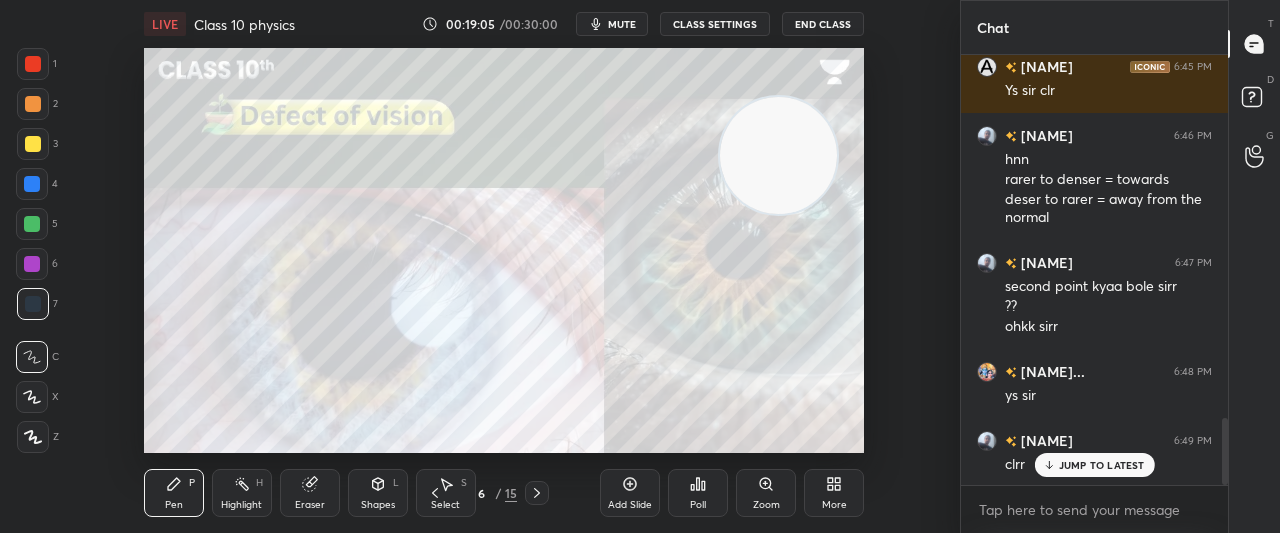 click on "JUMP TO LATEST" at bounding box center (1094, 465) 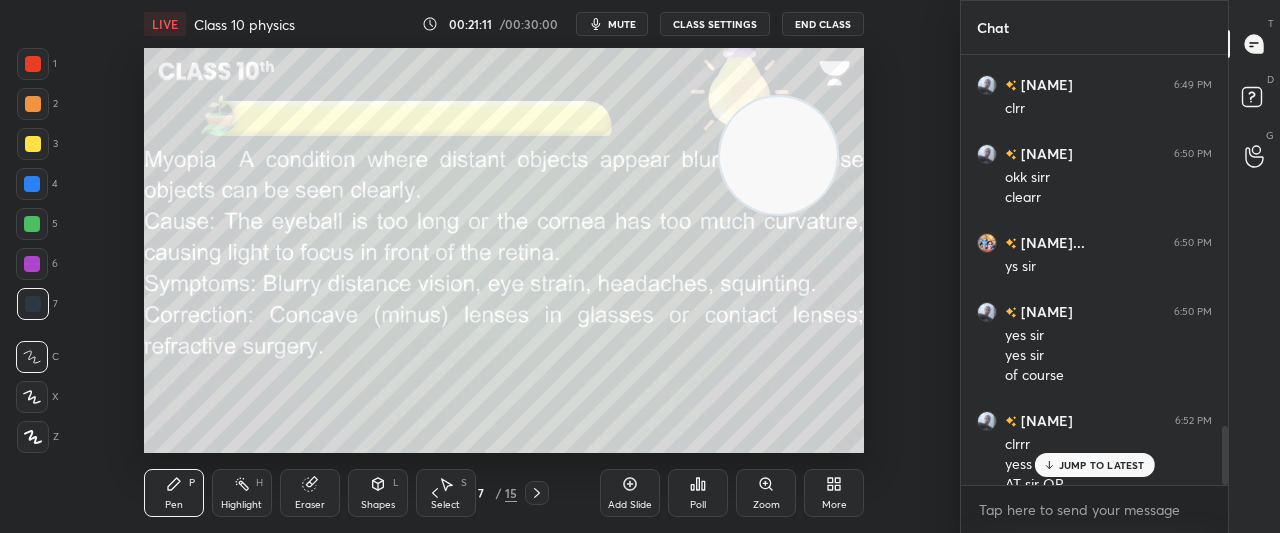 scroll, scrollTop: 2704, scrollLeft: 0, axis: vertical 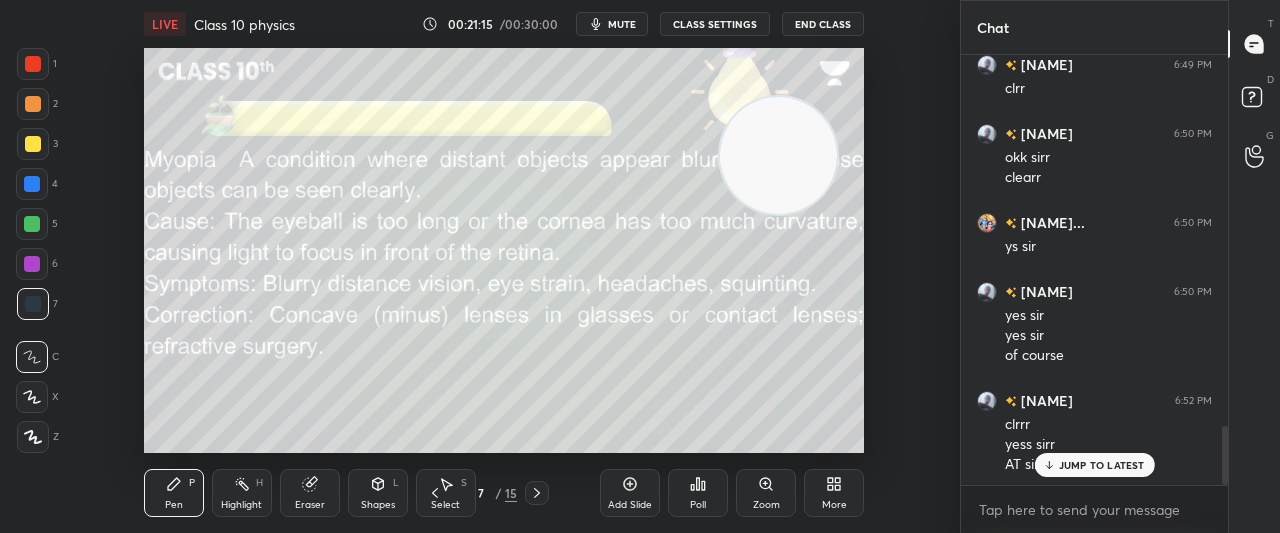 click on "JUMP TO LATEST" at bounding box center [1094, 465] 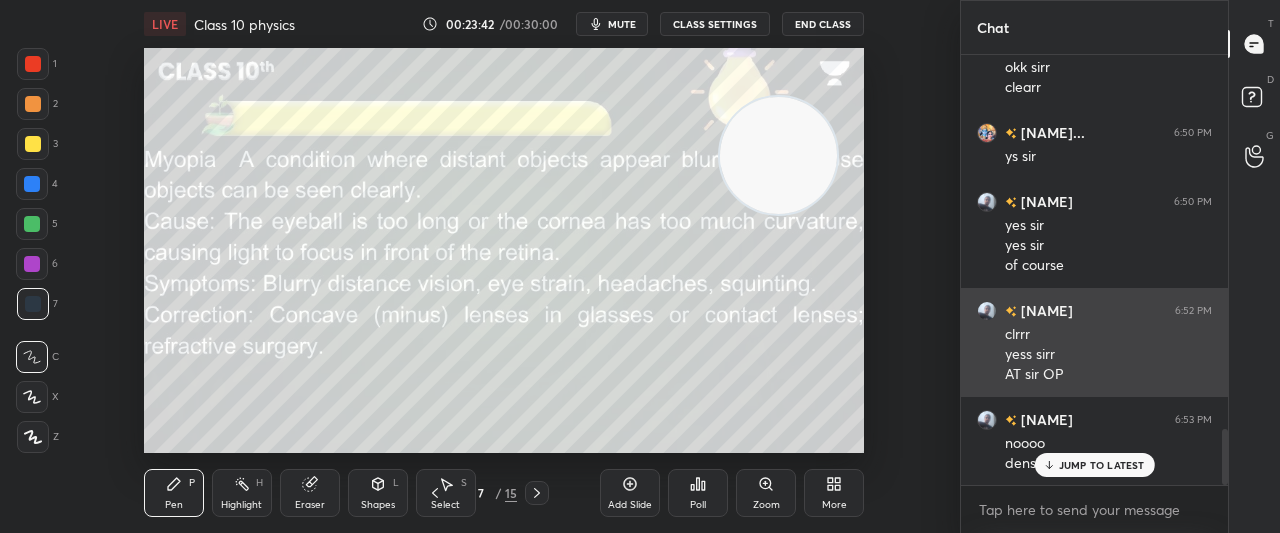 scroll, scrollTop: 2862, scrollLeft: 0, axis: vertical 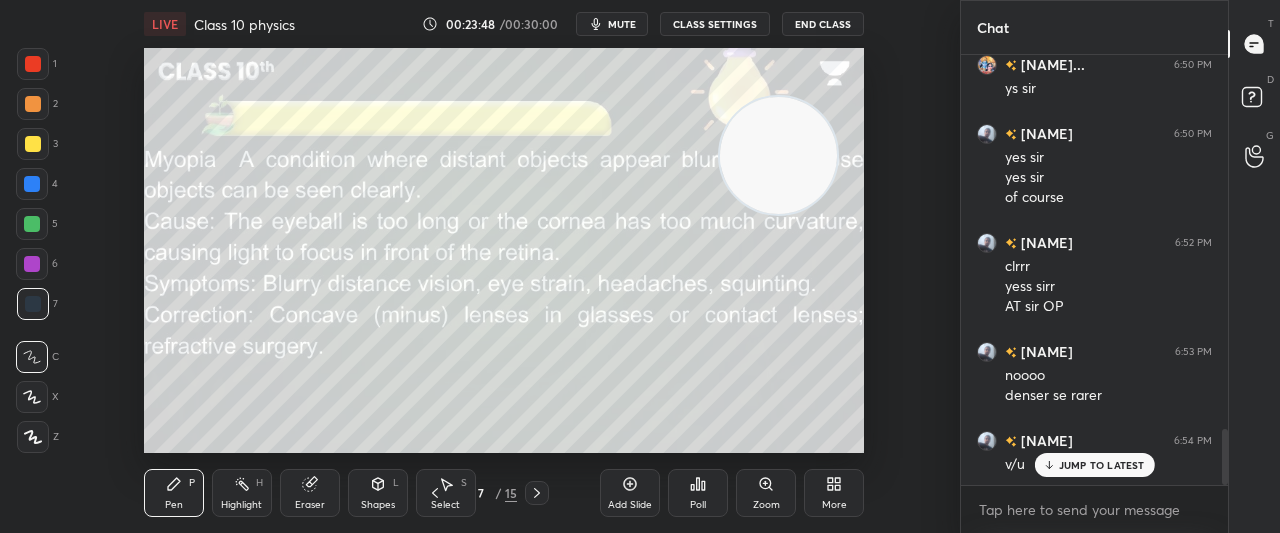 click on "JUMP TO LATEST" at bounding box center [1102, 465] 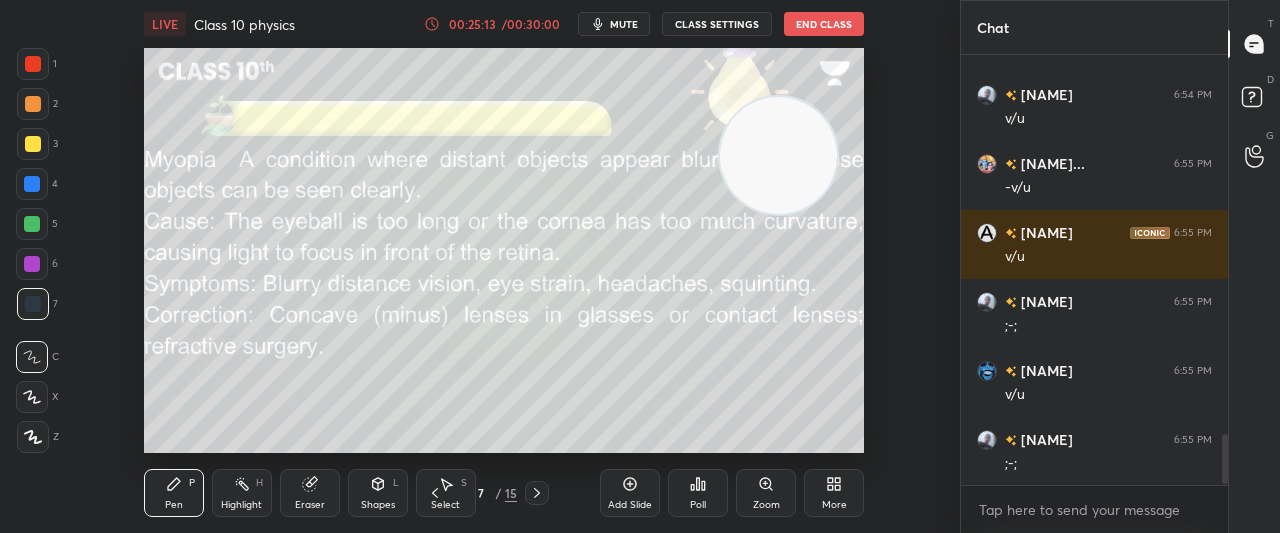 scroll, scrollTop: 3276, scrollLeft: 0, axis: vertical 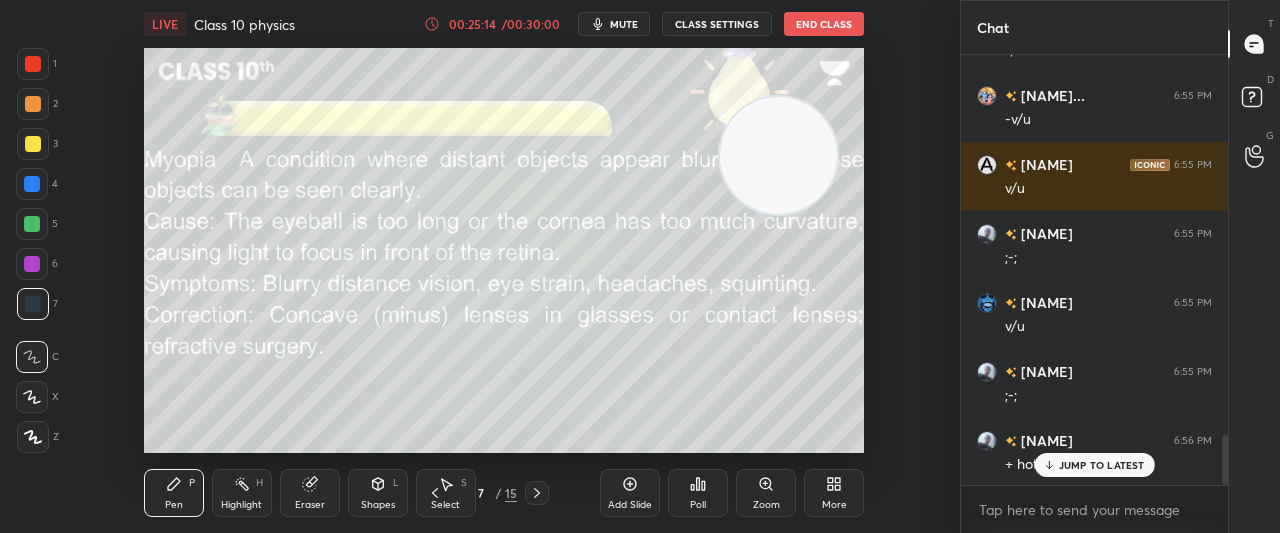 click on "JUMP TO LATEST" at bounding box center (1102, 465) 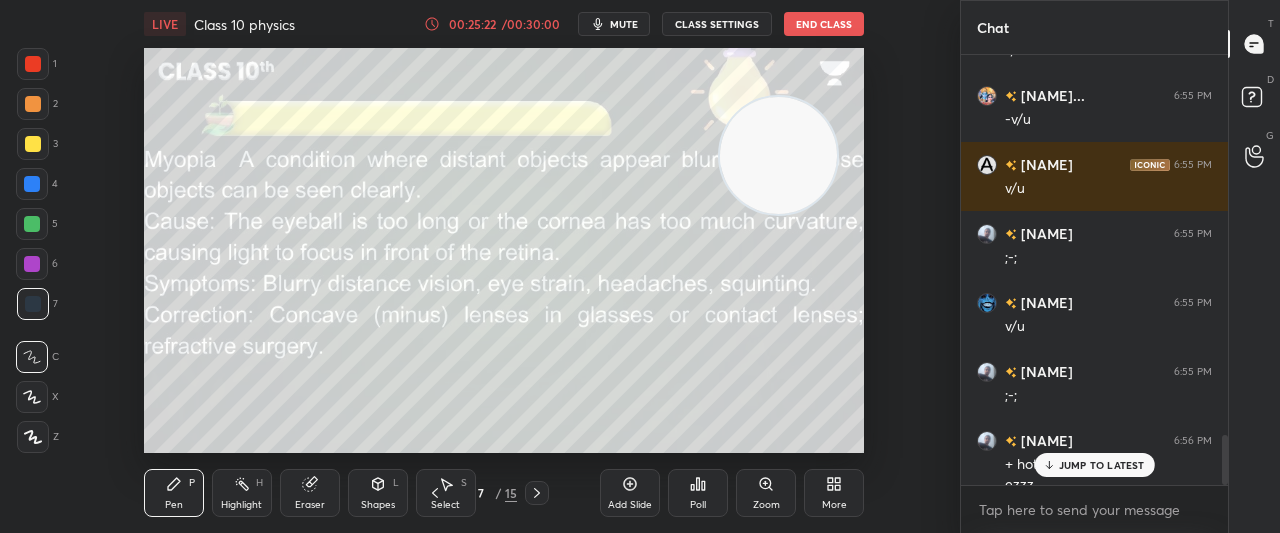 scroll, scrollTop: 3296, scrollLeft: 0, axis: vertical 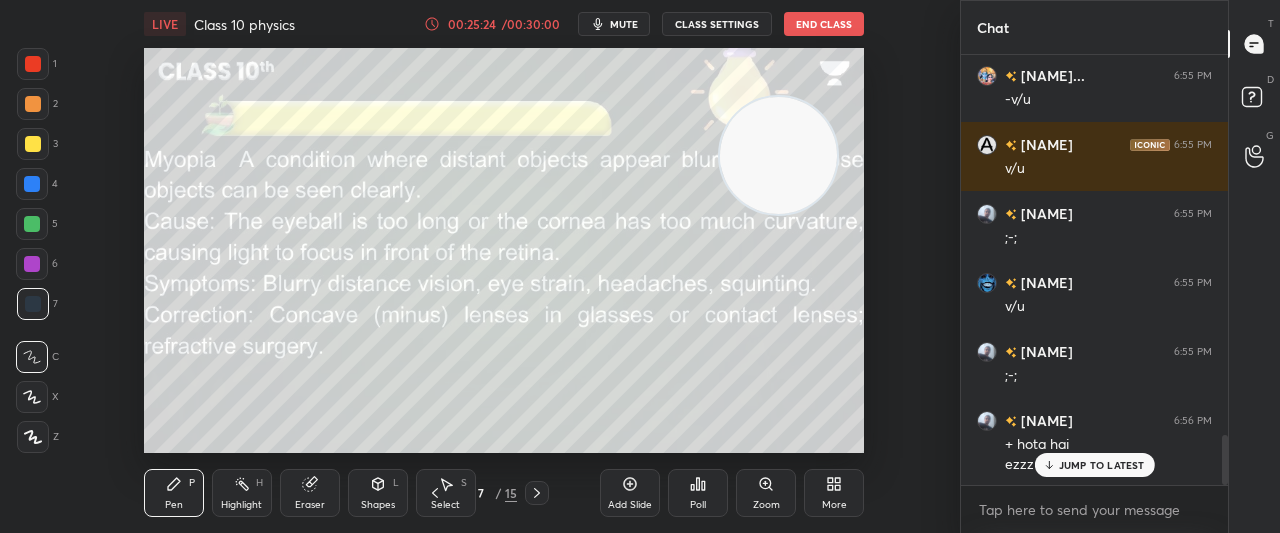 click on "JUMP TO LATEST" at bounding box center (1094, 465) 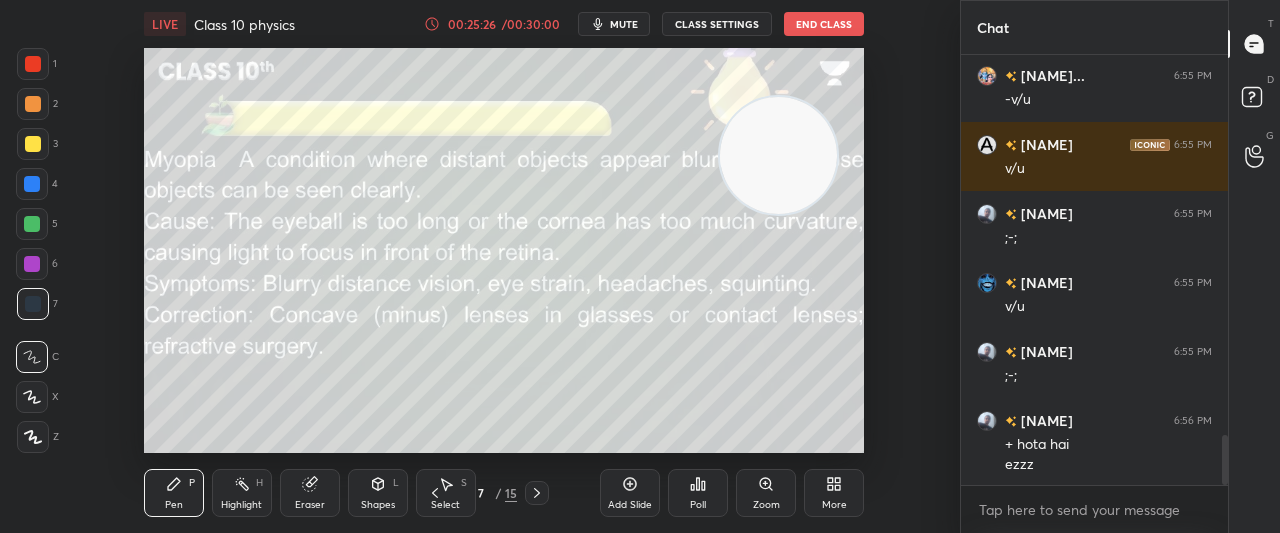 scroll, scrollTop: 3316, scrollLeft: 0, axis: vertical 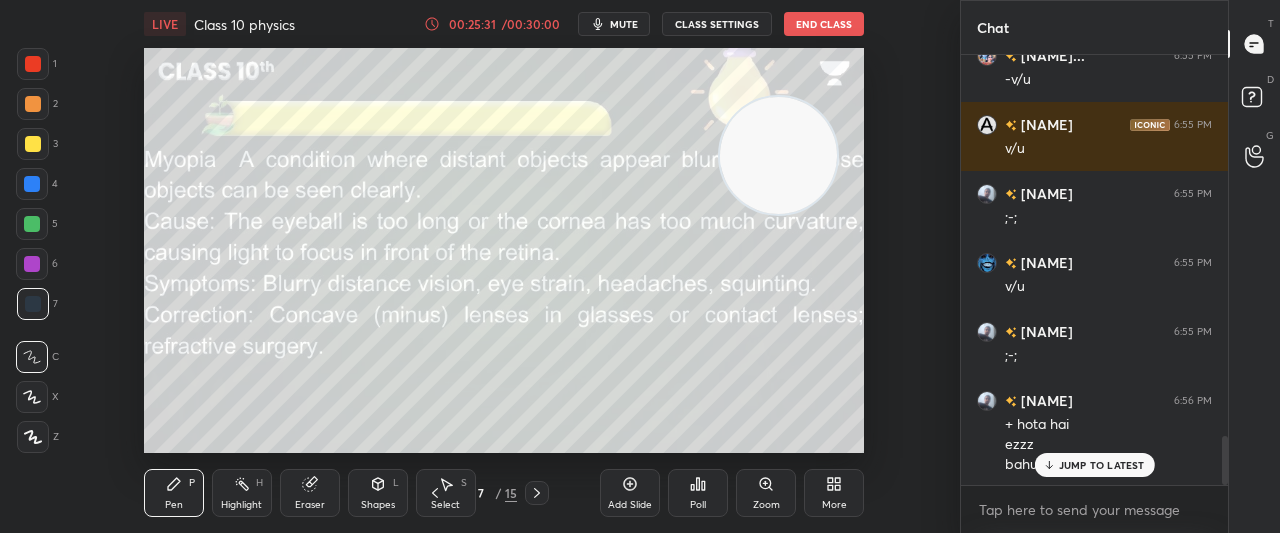 click on "JUMP TO LATEST" at bounding box center (1102, 465) 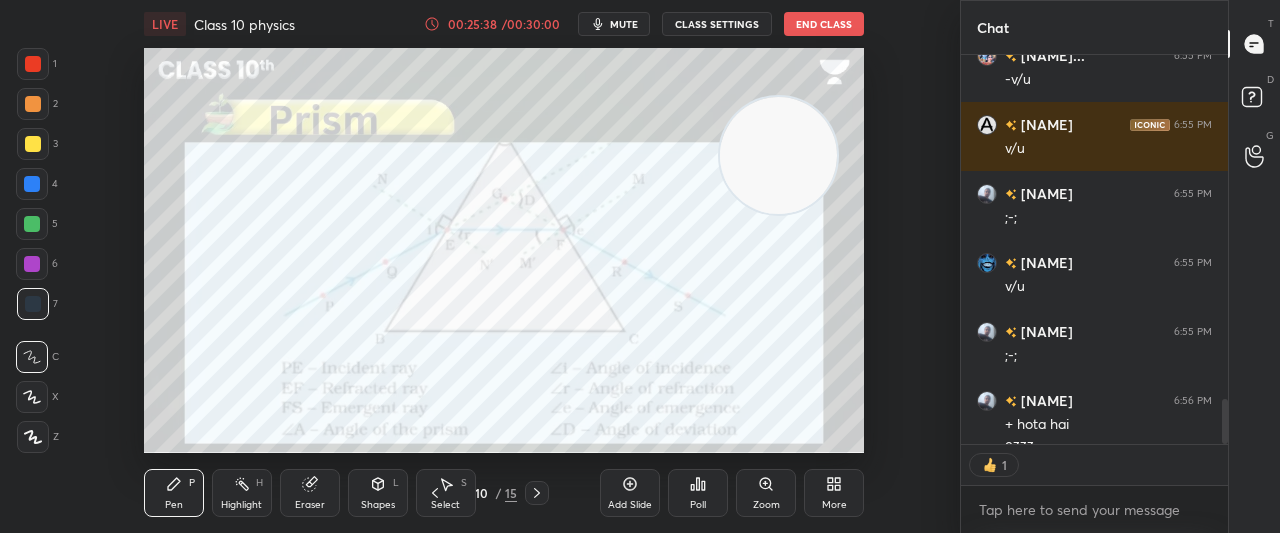 scroll, scrollTop: 383, scrollLeft: 261, axis: both 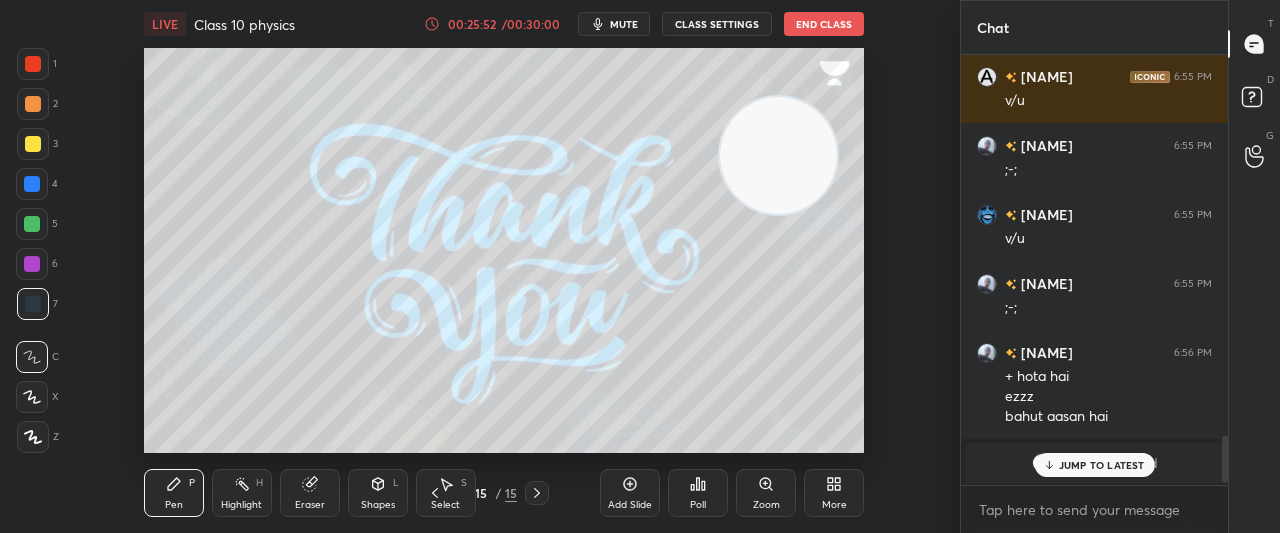 click on "JUMP TO LATEST" at bounding box center (1102, 465) 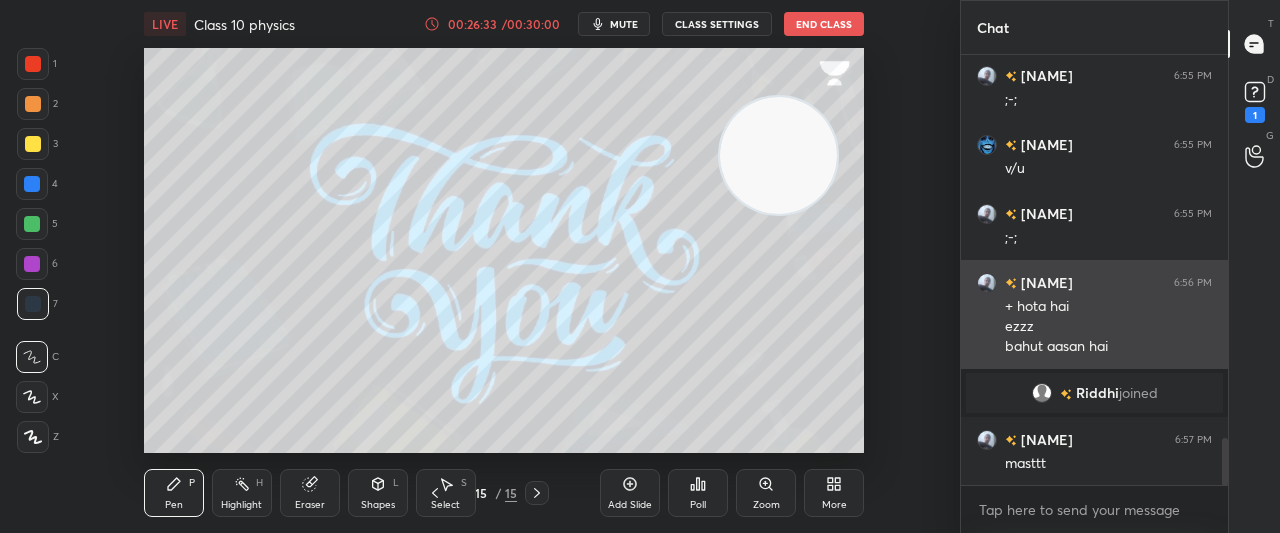scroll, scrollTop: 3520, scrollLeft: 0, axis: vertical 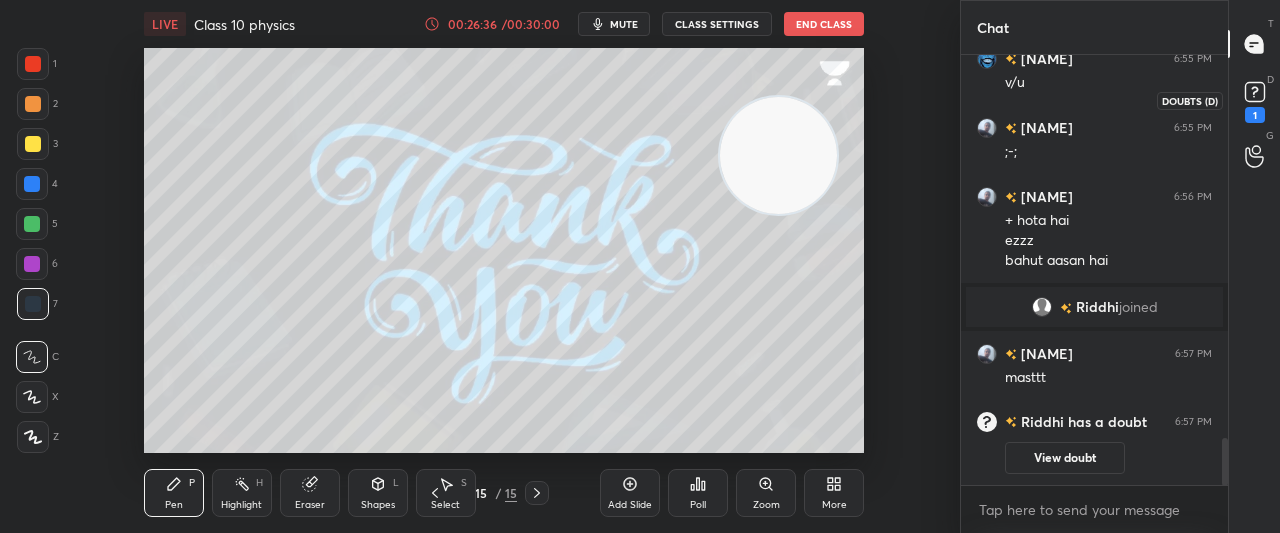 click 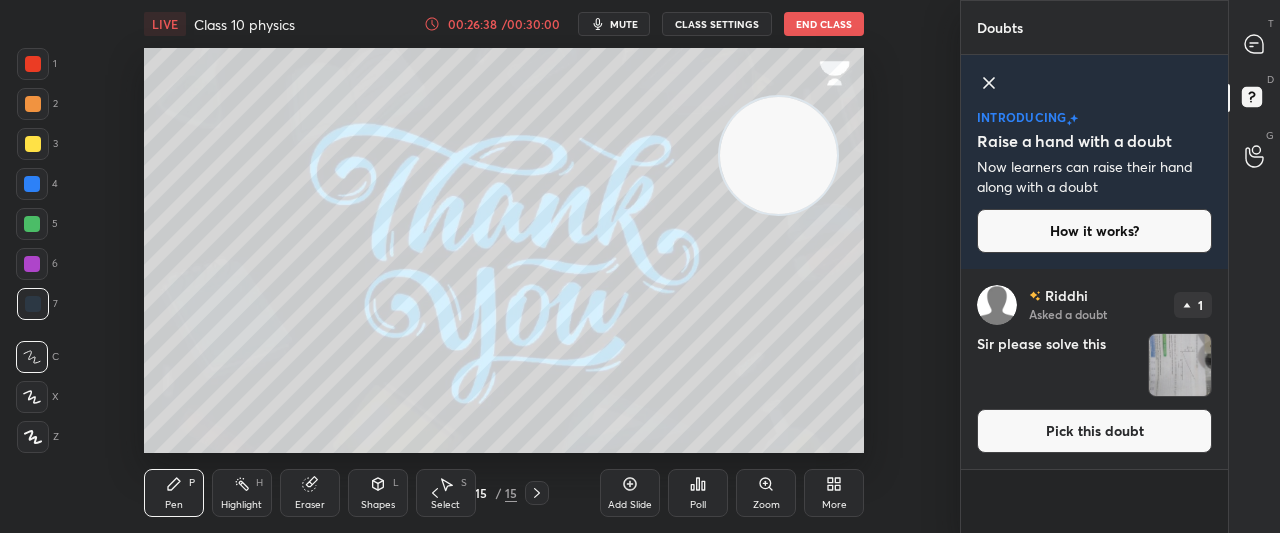 click at bounding box center (1180, 365) 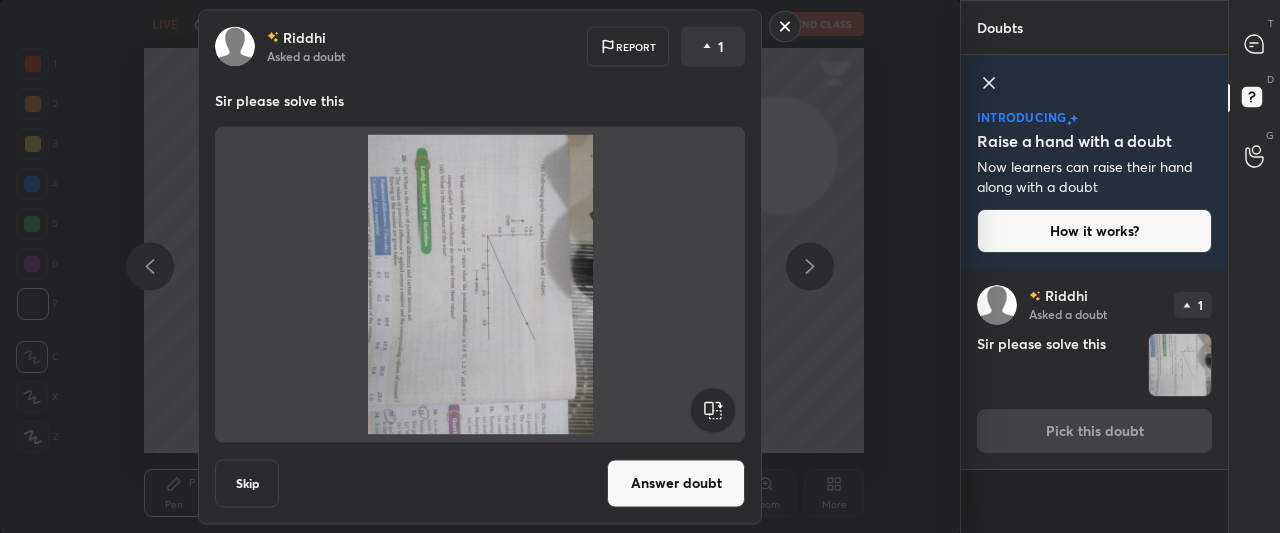 click 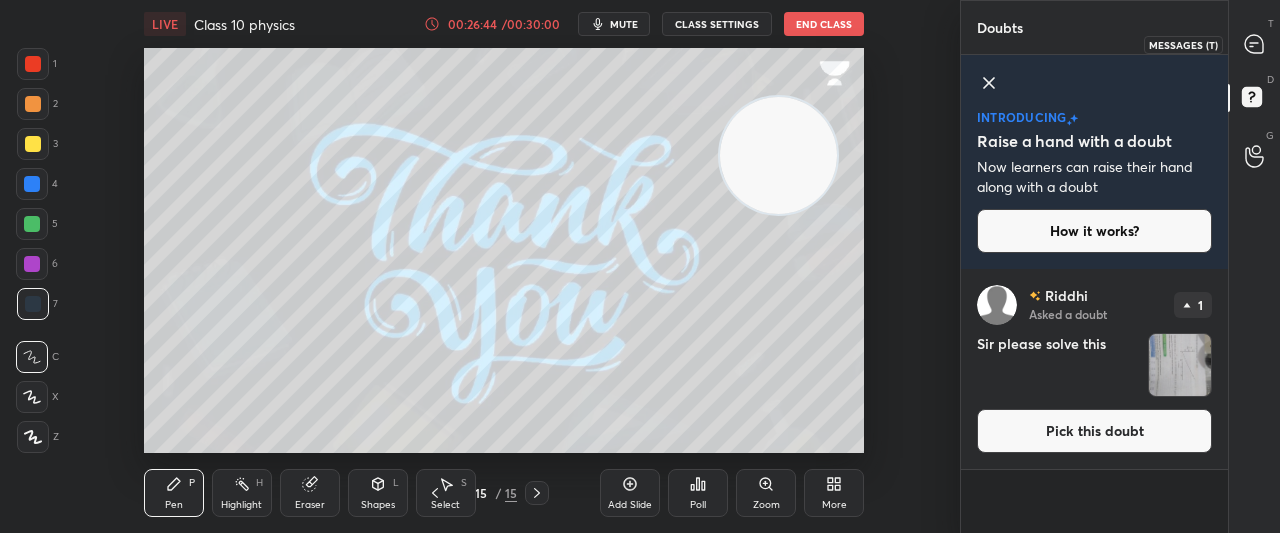 click 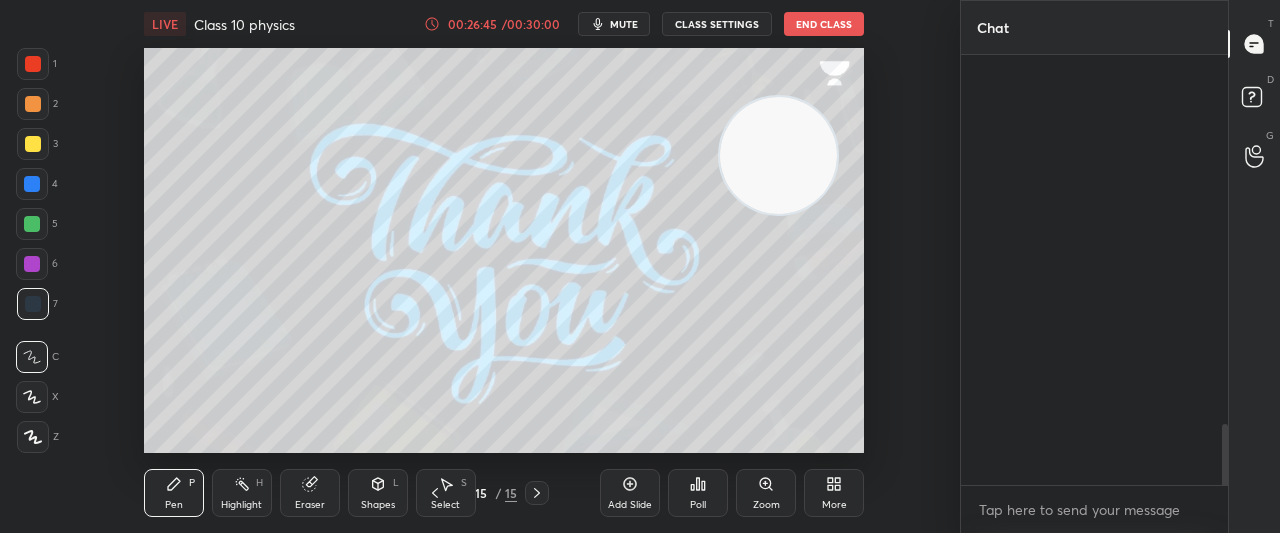 scroll, scrollTop: 2718, scrollLeft: 0, axis: vertical 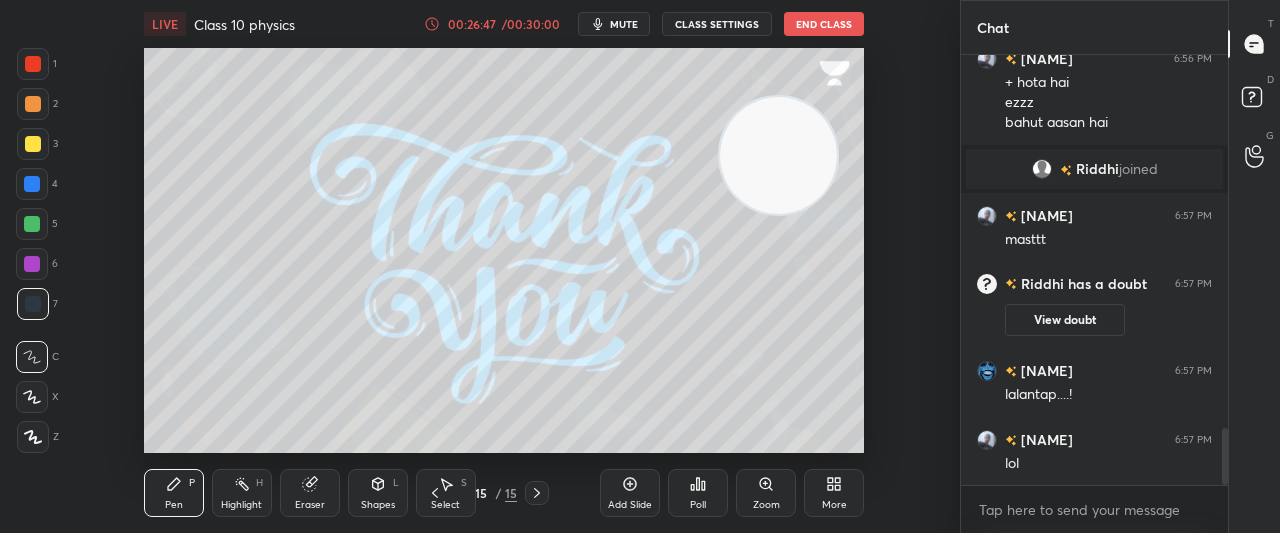 drag, startPoint x: 1223, startPoint y: 443, endPoint x: 1231, endPoint y: 483, distance: 40.792156 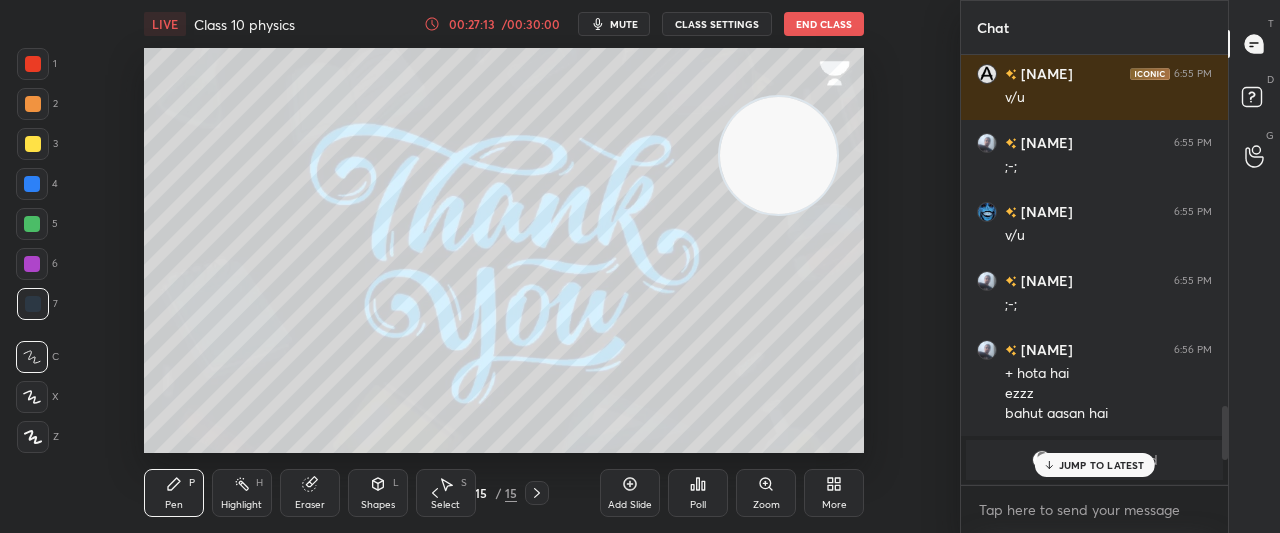 scroll, scrollTop: 2874, scrollLeft: 0, axis: vertical 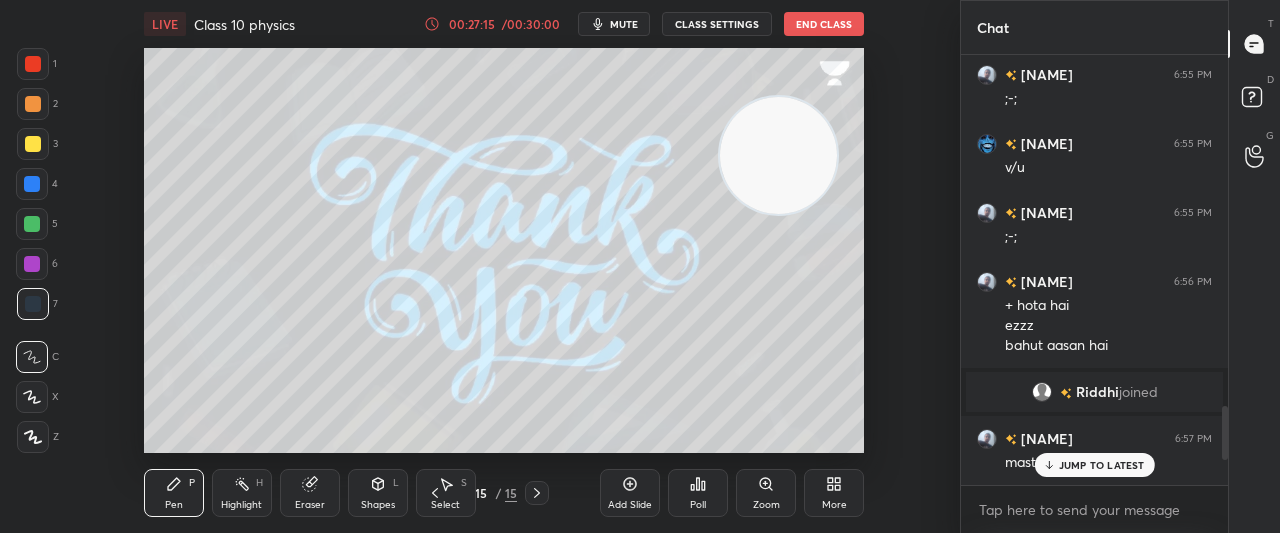 click on "JUMP TO LATEST" at bounding box center [1094, 465] 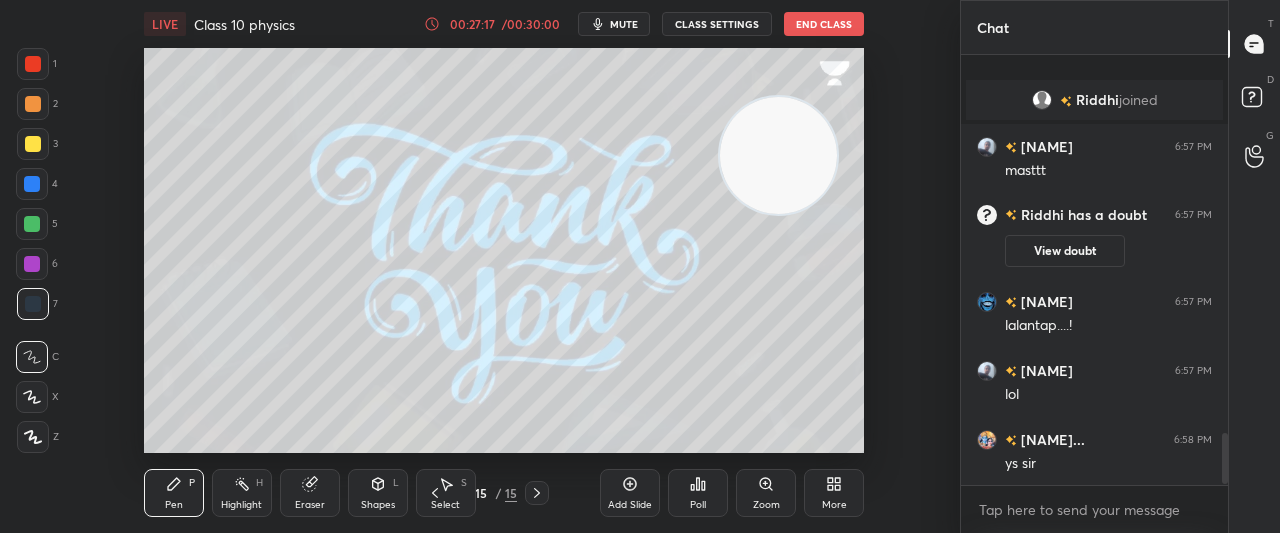 scroll, scrollTop: 3234, scrollLeft: 0, axis: vertical 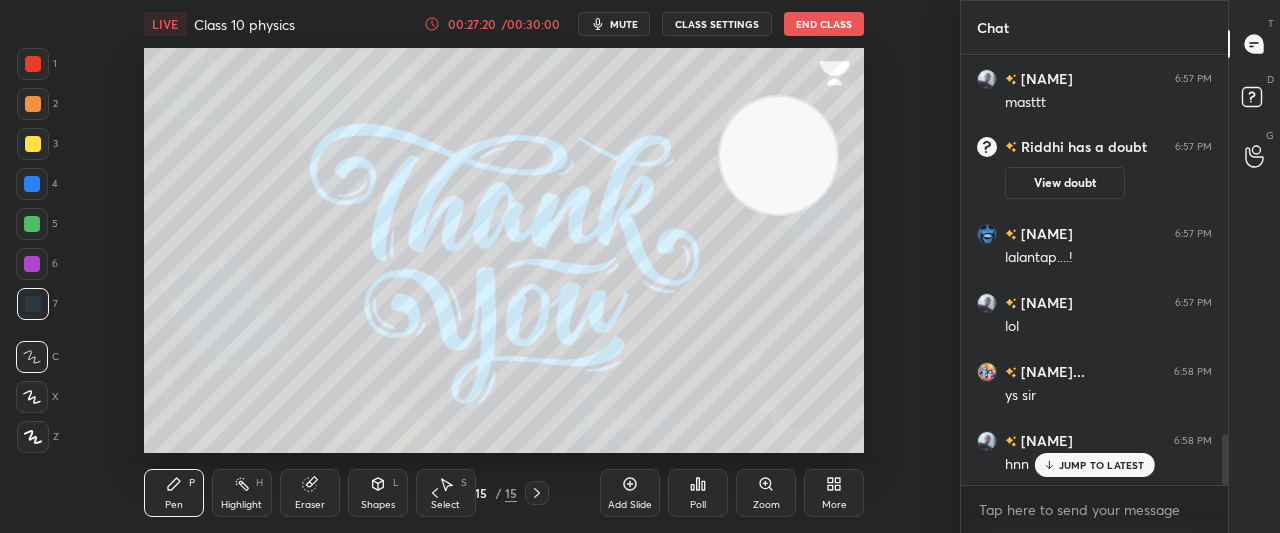 click on "JUMP TO LATEST" at bounding box center (1102, 465) 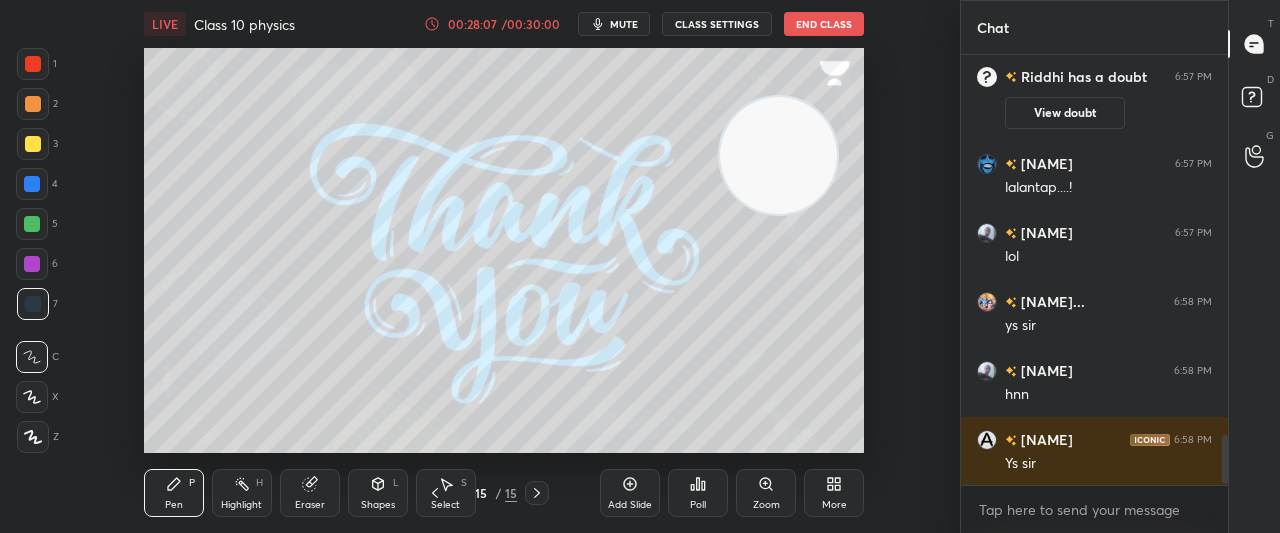 scroll, scrollTop: 3372, scrollLeft: 0, axis: vertical 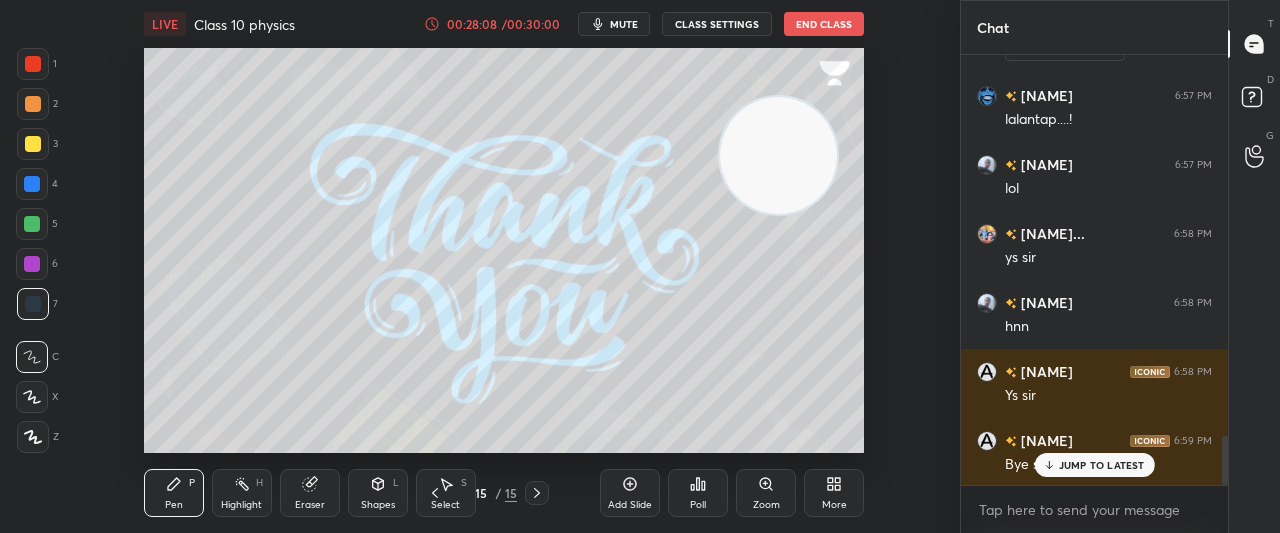 click on "JUMP TO LATEST" at bounding box center (1102, 465) 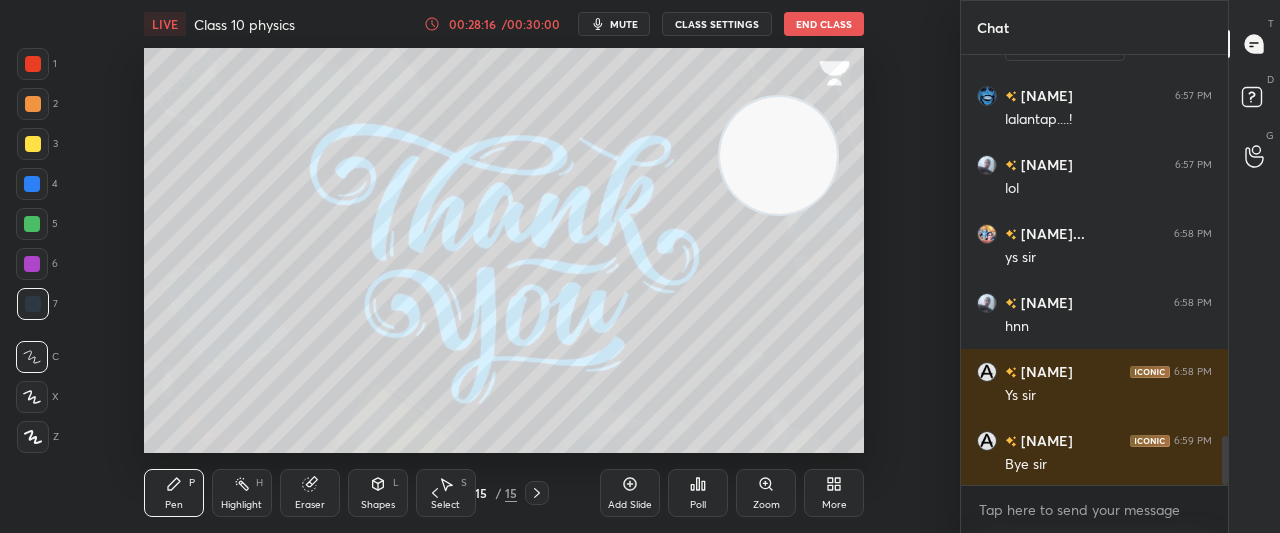 click on "End Class" at bounding box center (824, 24) 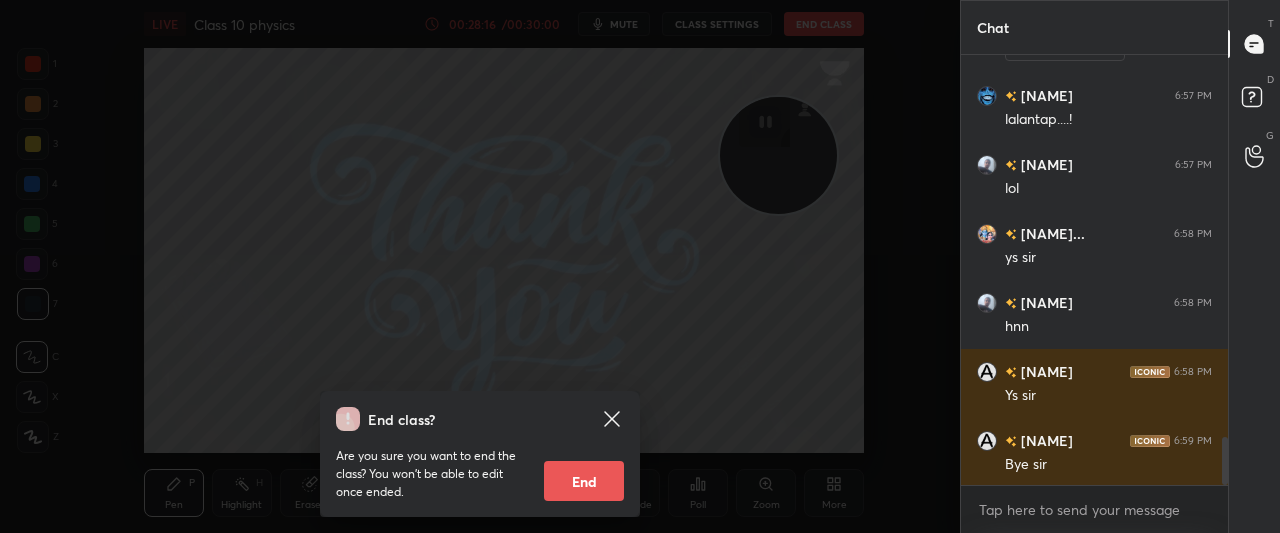 scroll, scrollTop: 3442, scrollLeft: 0, axis: vertical 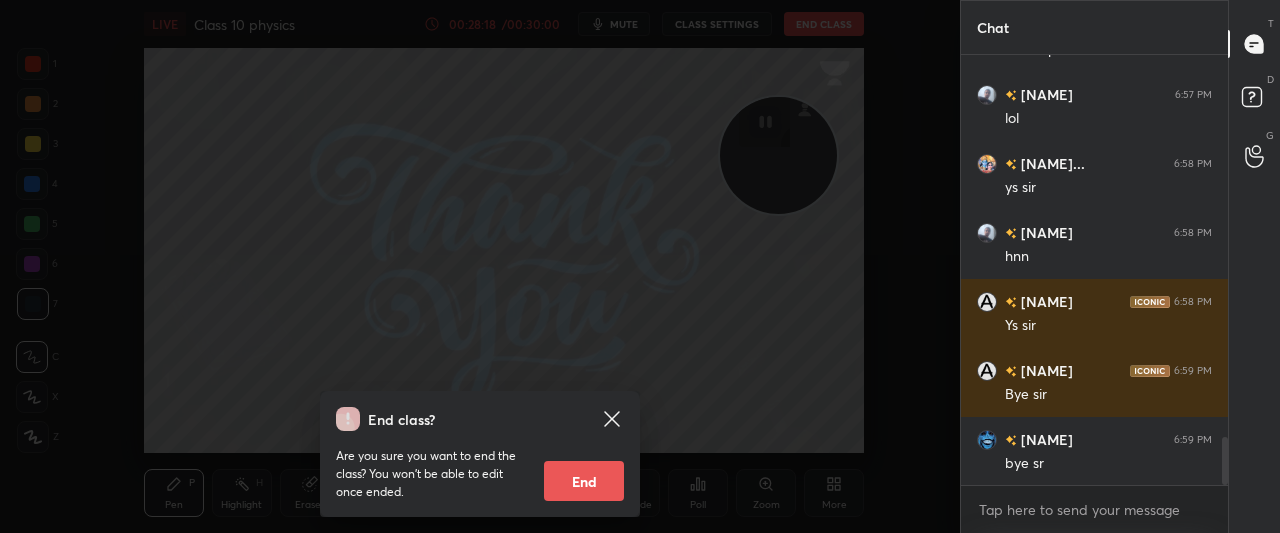 click 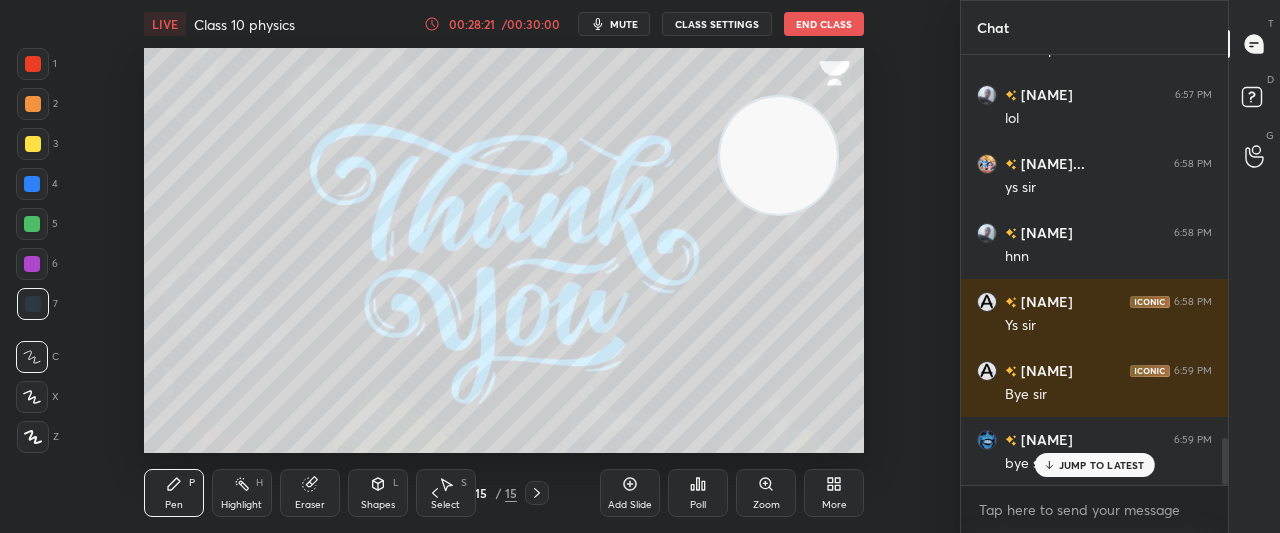 scroll, scrollTop: 3510, scrollLeft: 0, axis: vertical 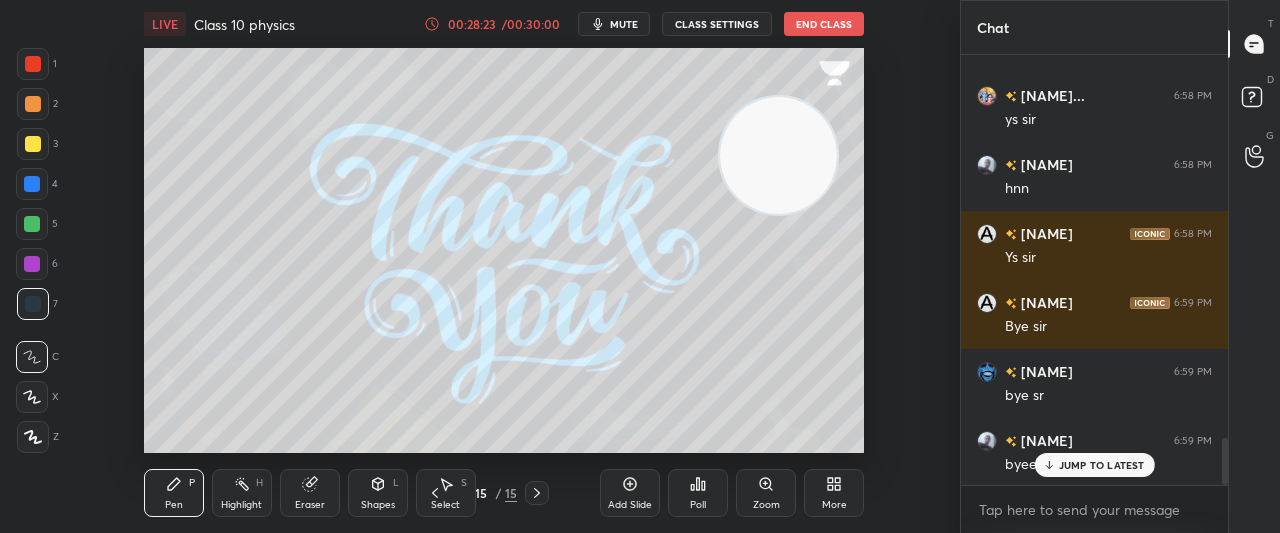 click on "JUMP TO LATEST" at bounding box center [1102, 465] 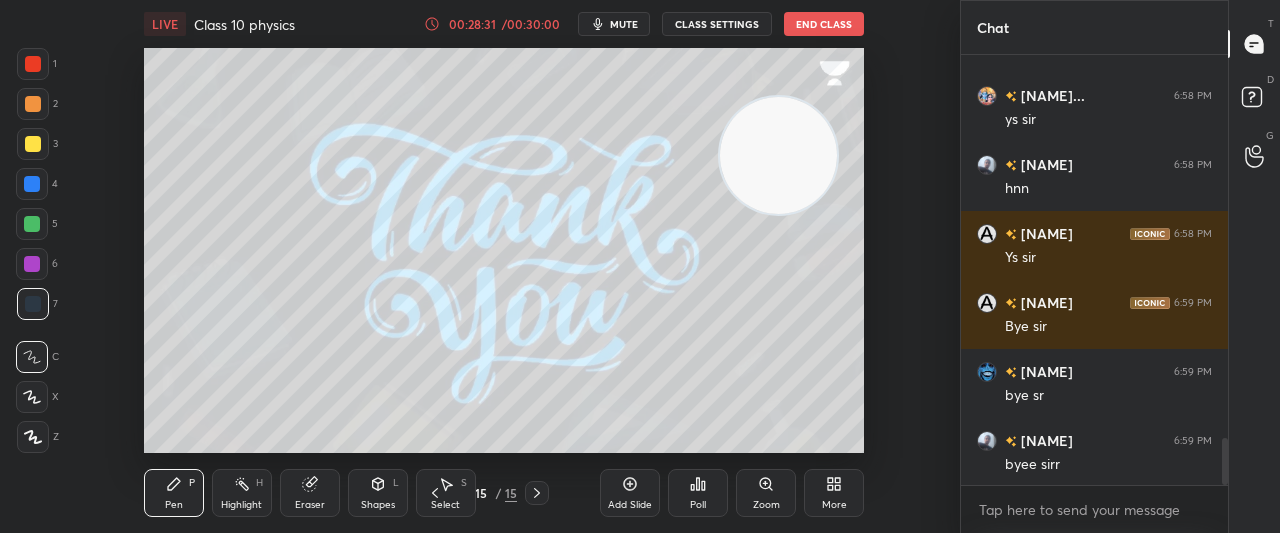 click on "End Class" at bounding box center (824, 24) 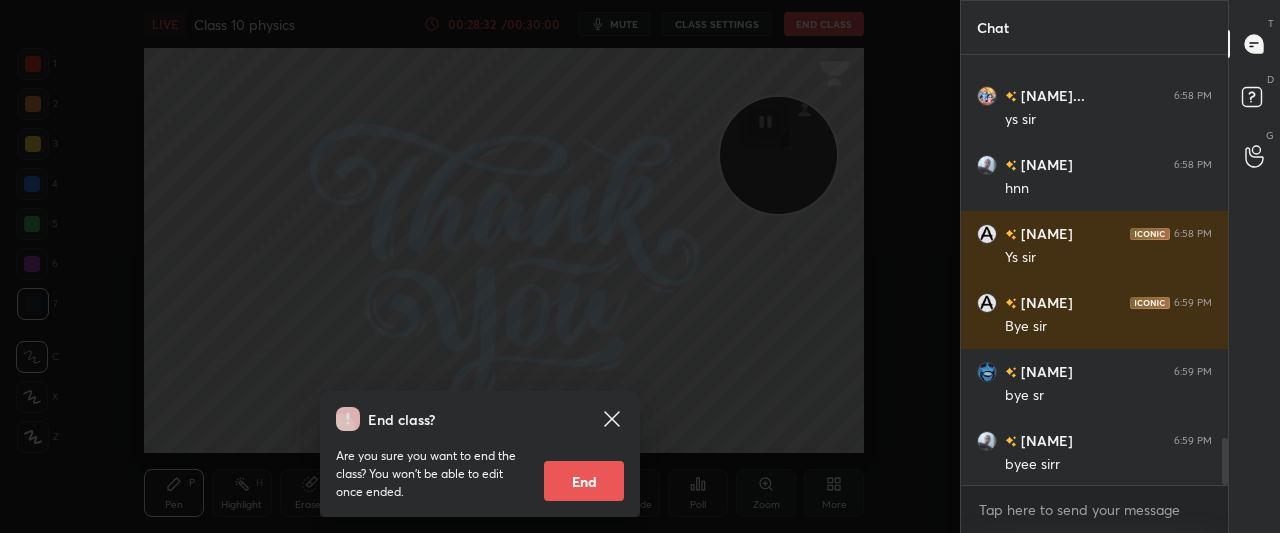 click on "End" at bounding box center (584, 481) 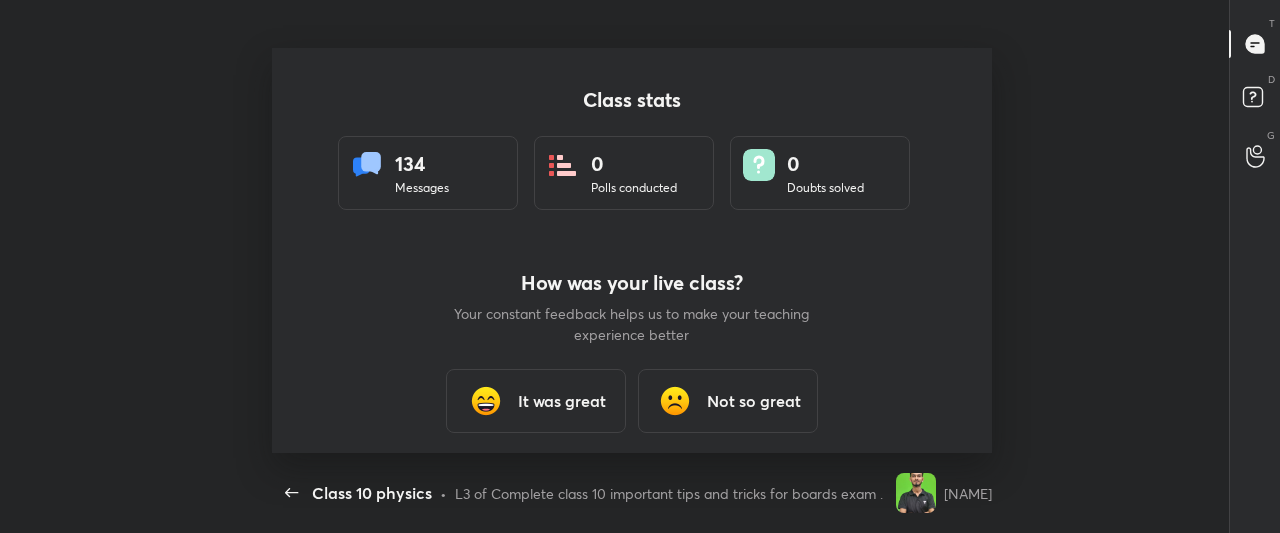 scroll, scrollTop: 99594, scrollLeft: 98877, axis: both 